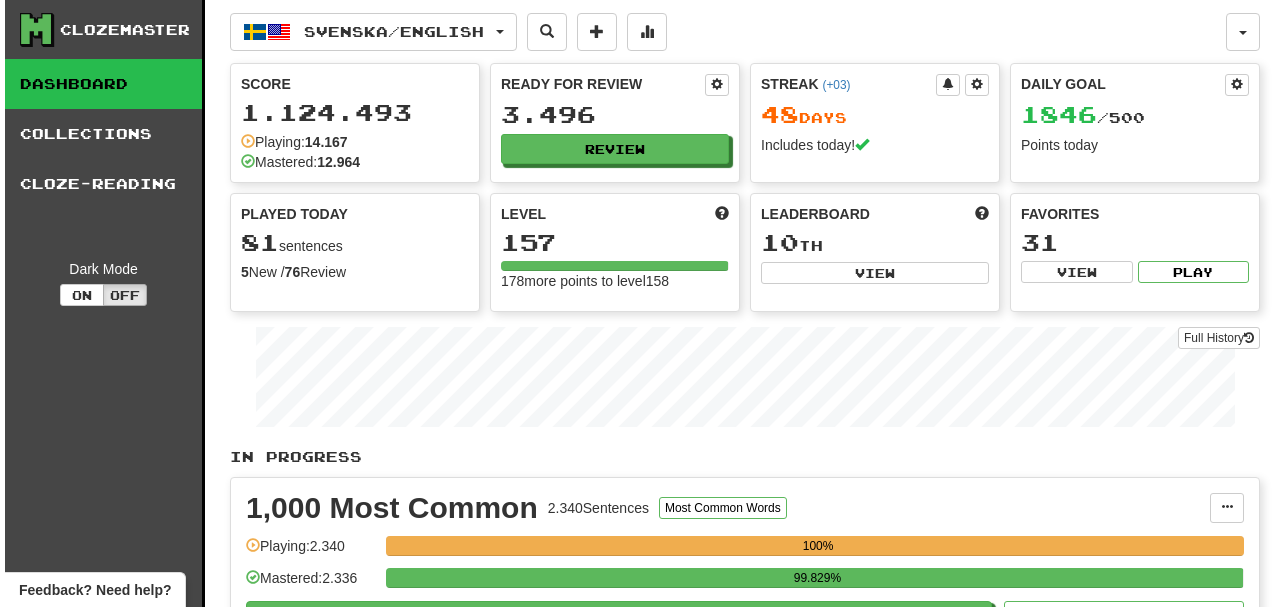scroll, scrollTop: 0, scrollLeft: 0, axis: both 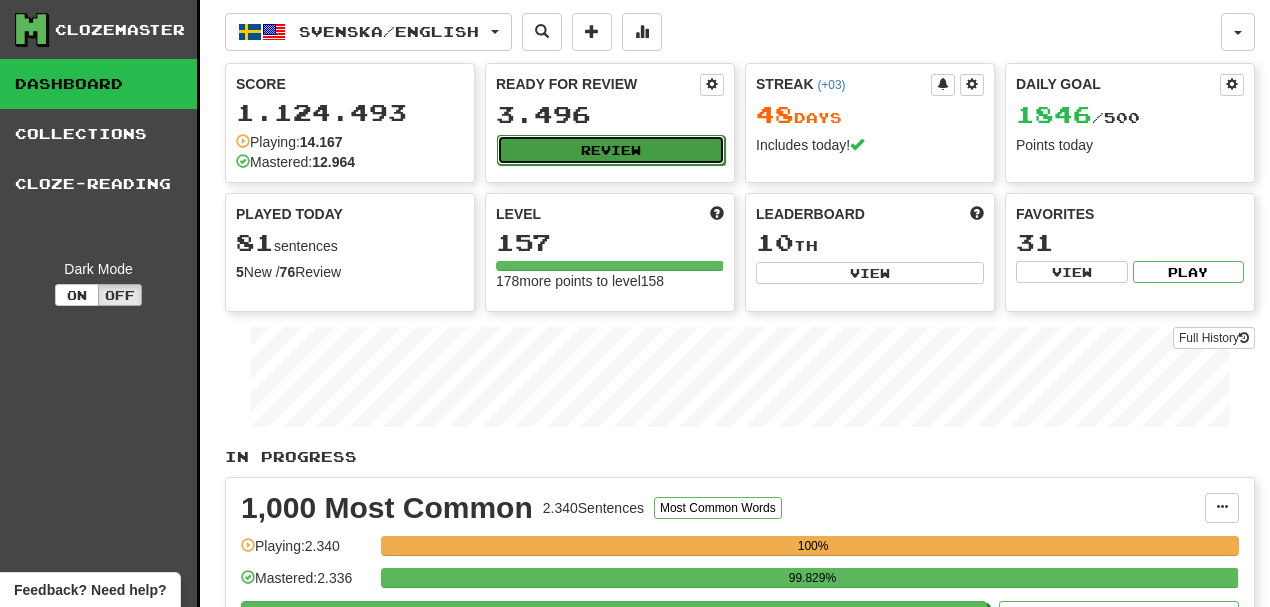 click on "Review" at bounding box center (611, 150) 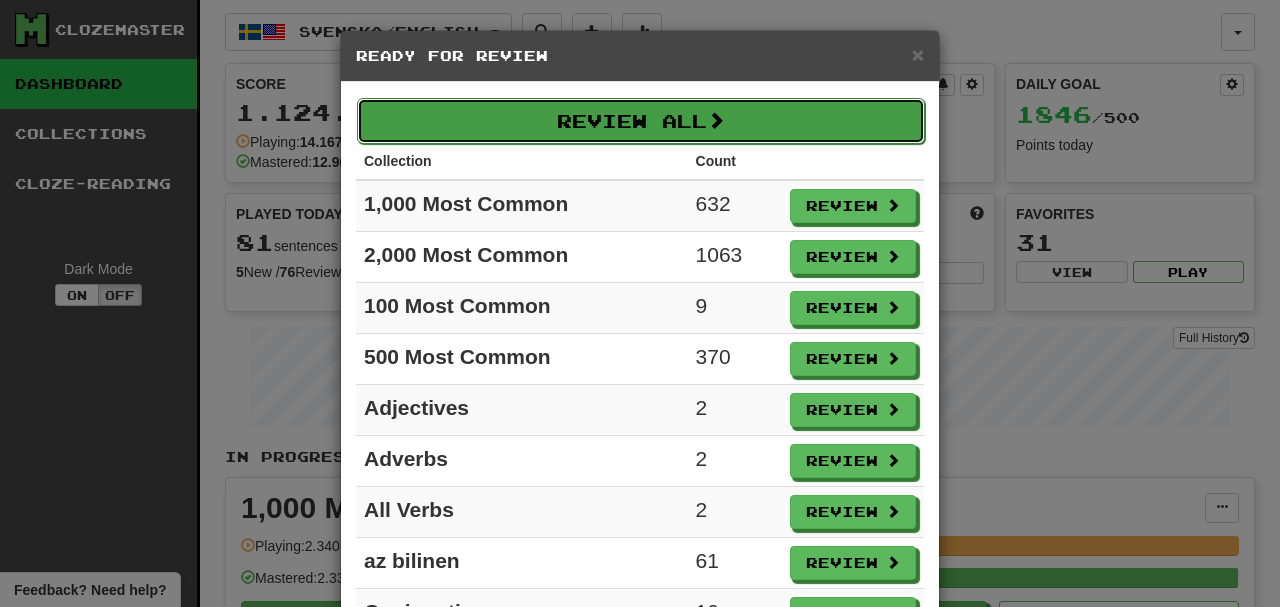 click on "Review All" at bounding box center (641, 121) 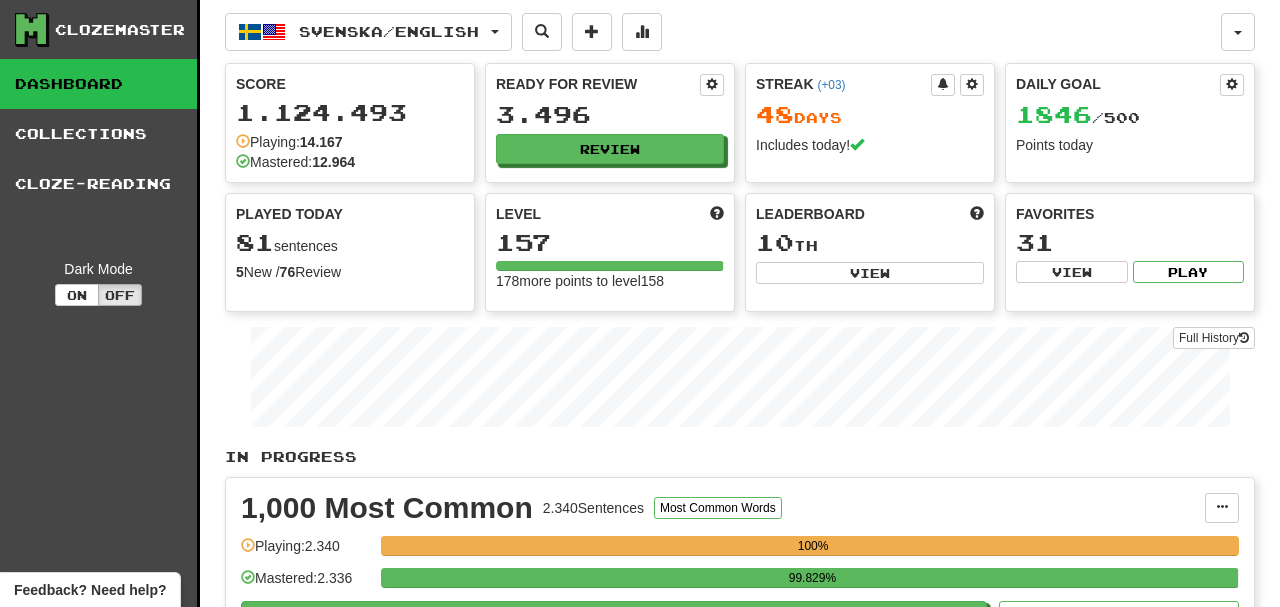 select on "**" 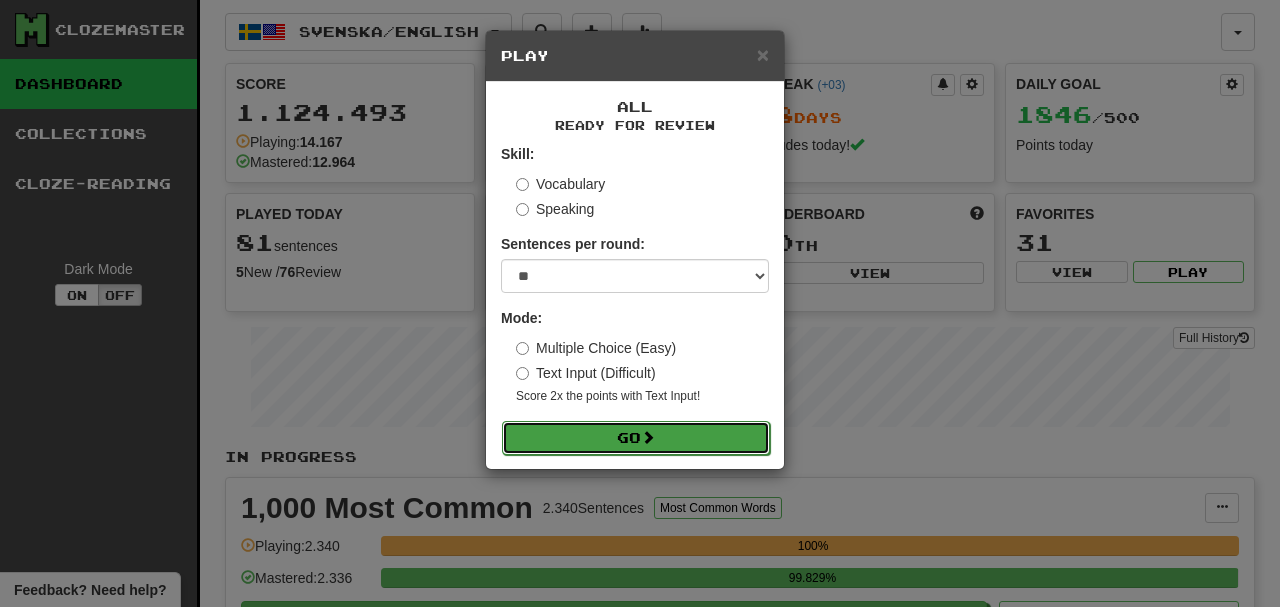 click on "Go" at bounding box center (636, 438) 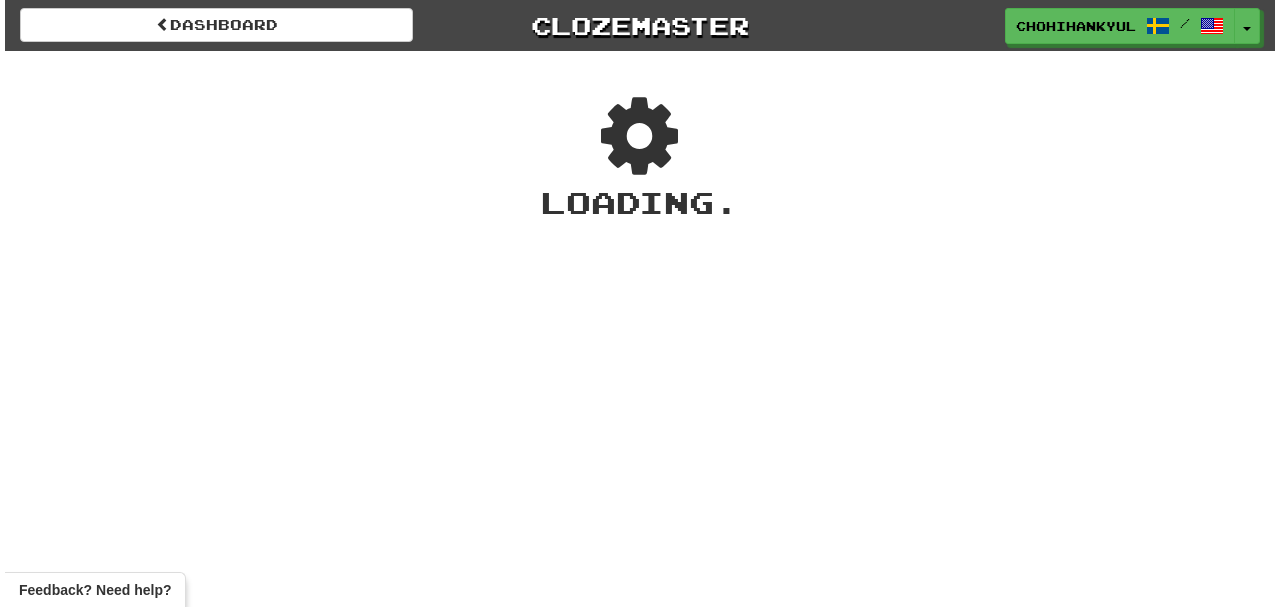 scroll, scrollTop: 0, scrollLeft: 0, axis: both 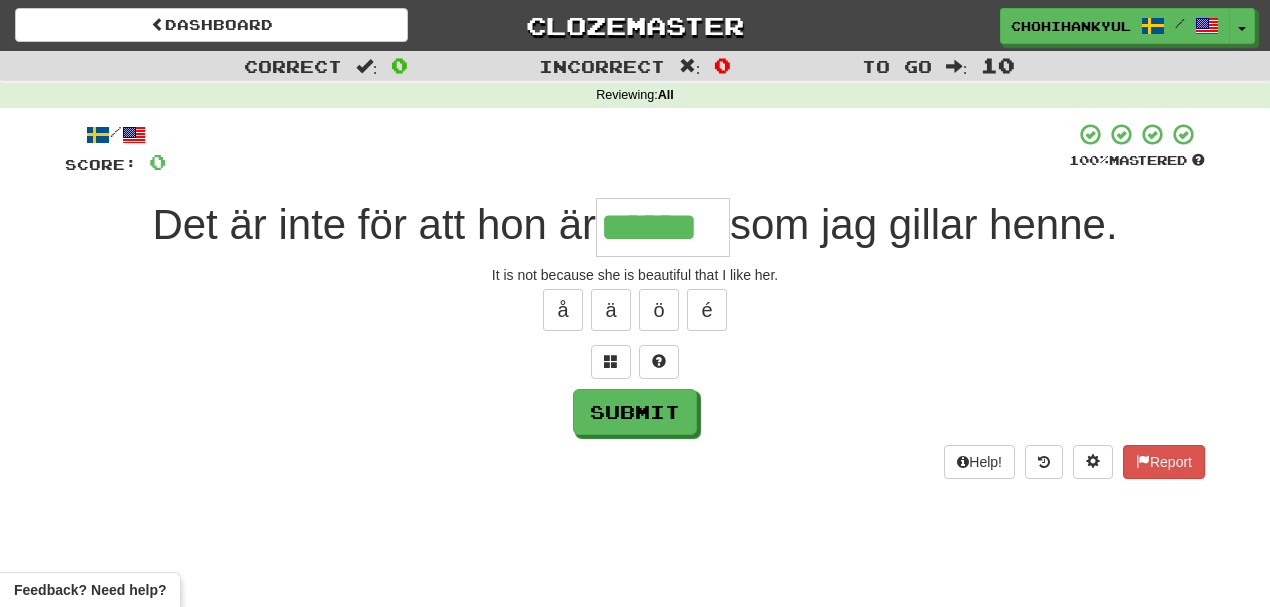 type on "******" 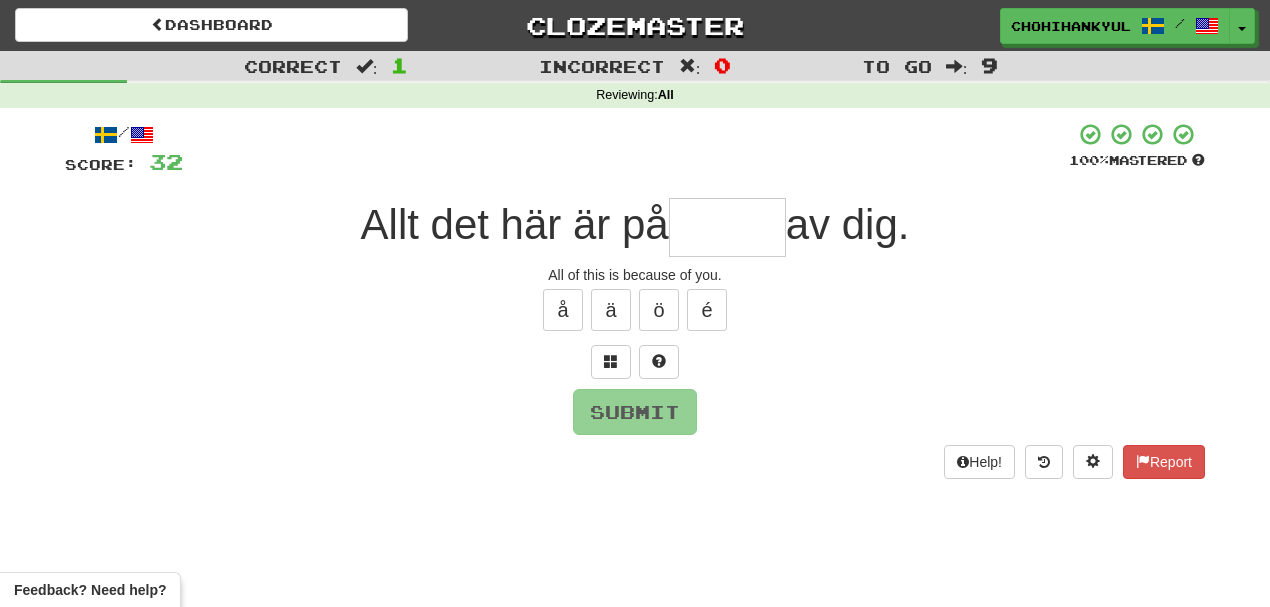 type on "*" 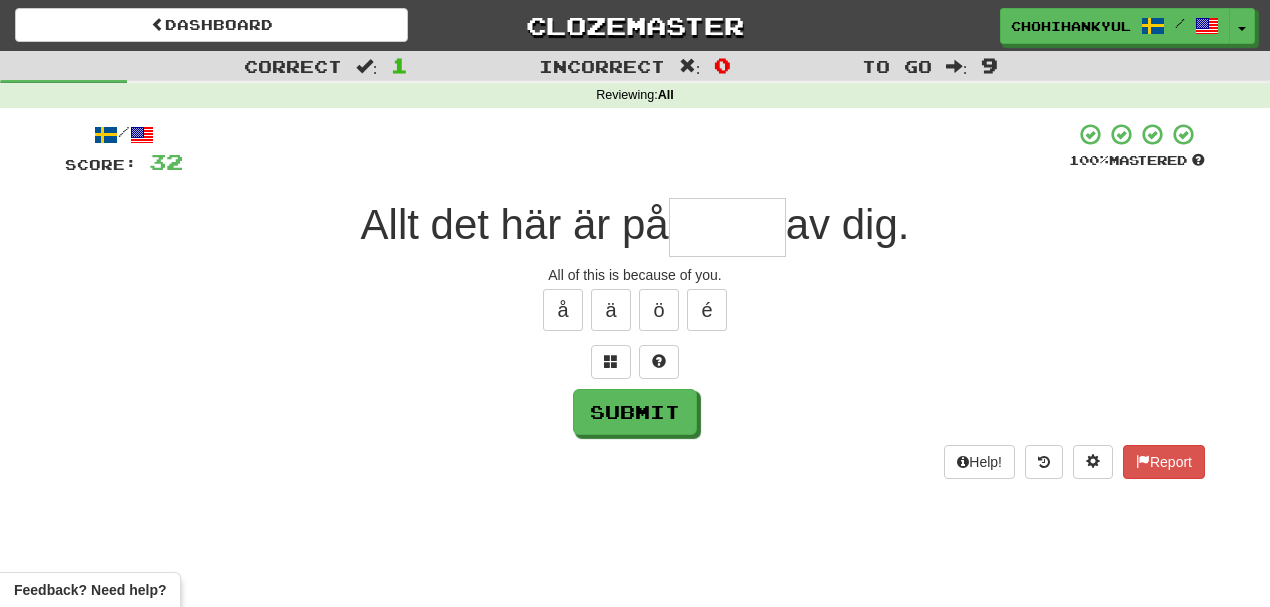 type on "*" 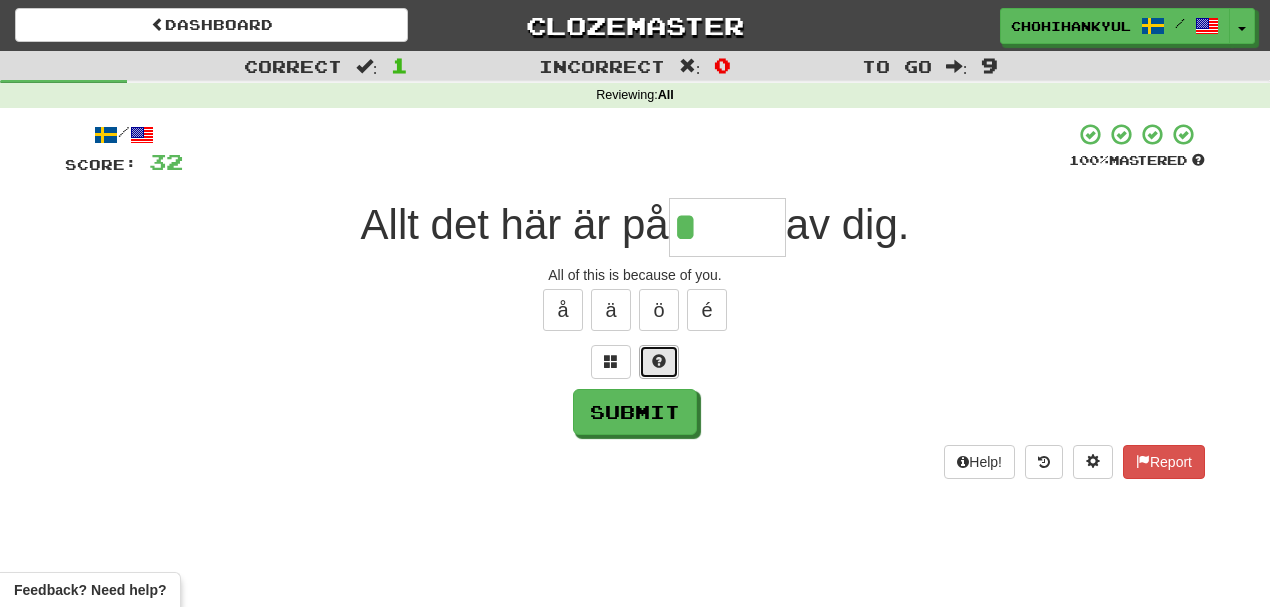 click at bounding box center [659, 362] 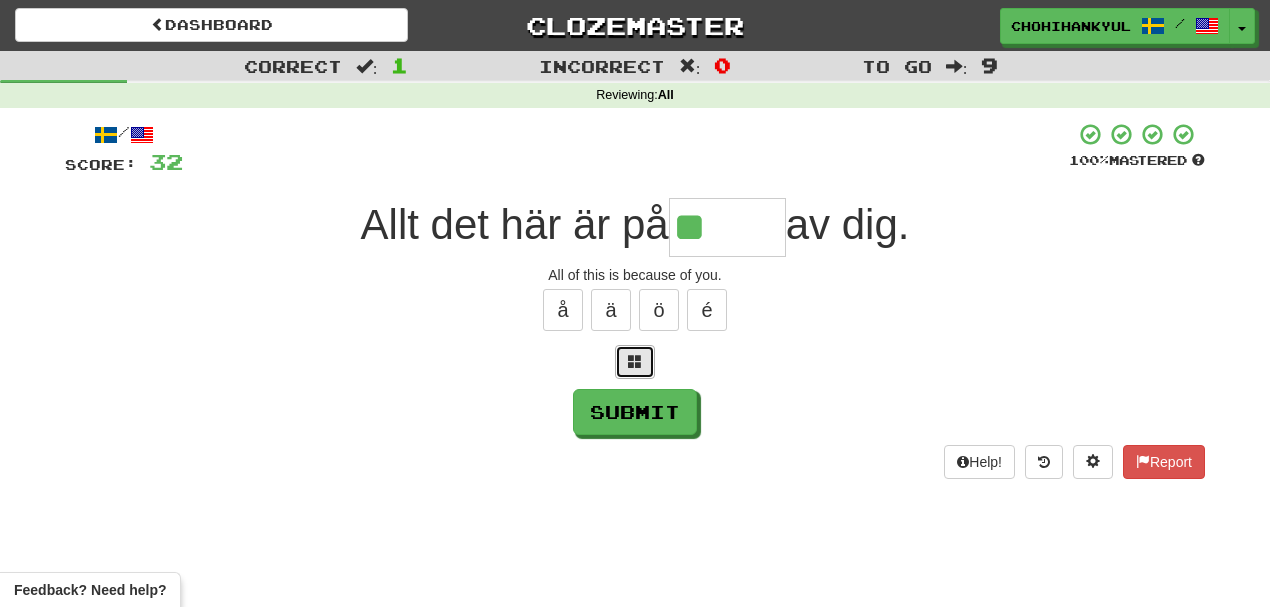 click at bounding box center (635, 362) 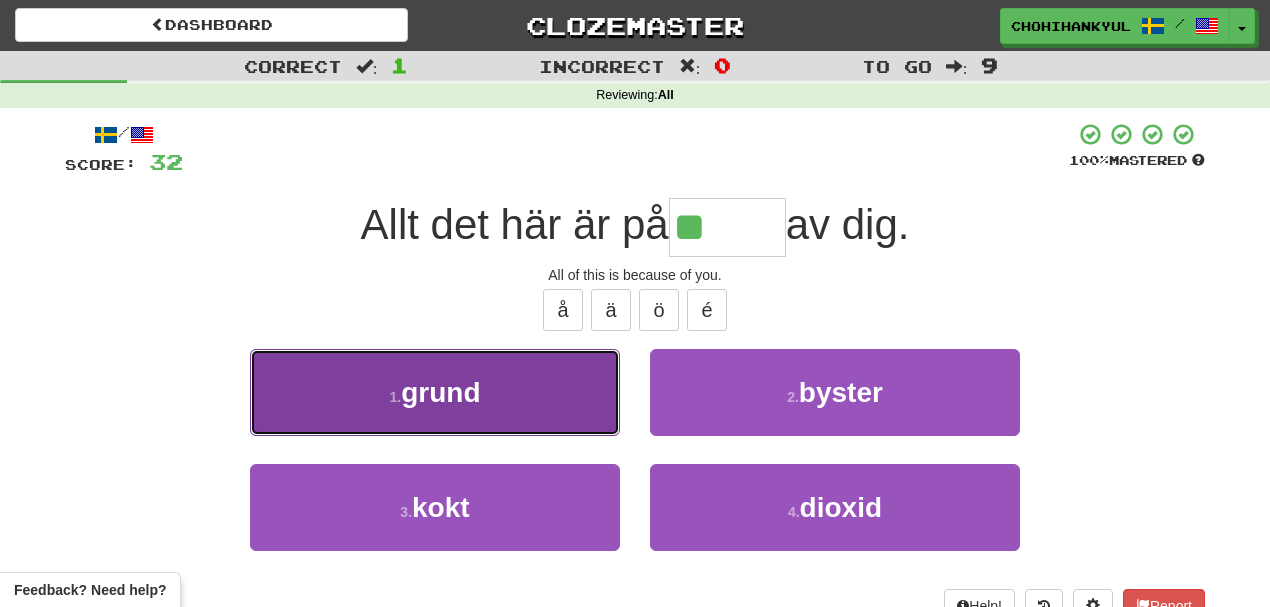 click on "1 .  grund" at bounding box center [435, 392] 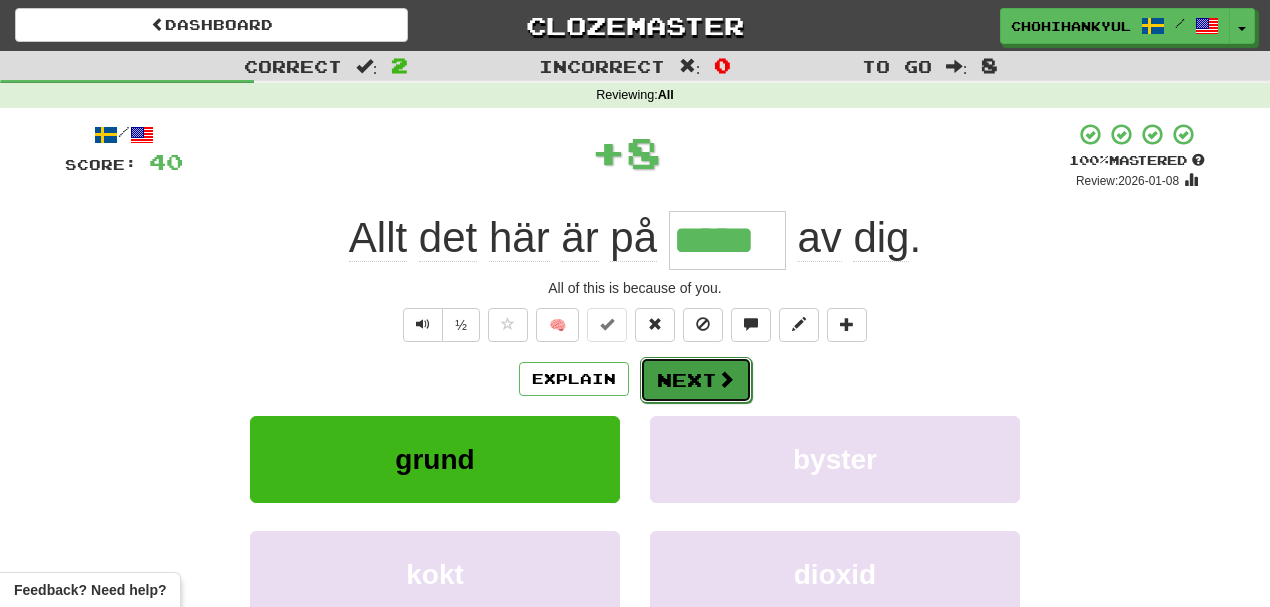 click at bounding box center (726, 379) 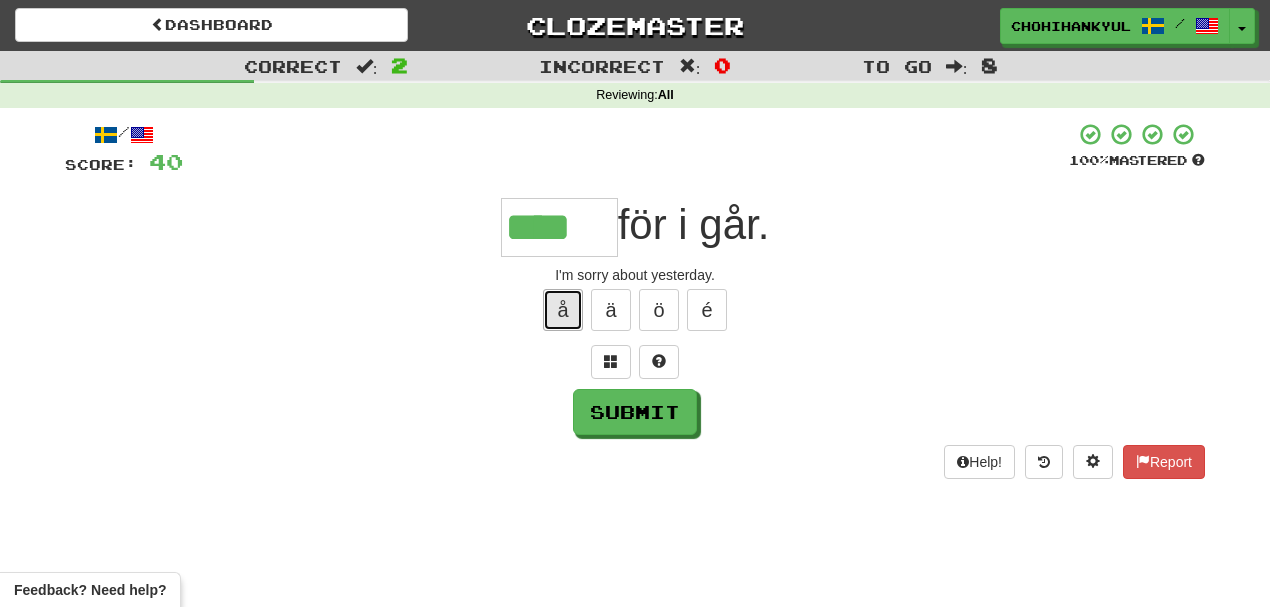 click on "å" at bounding box center [563, 310] 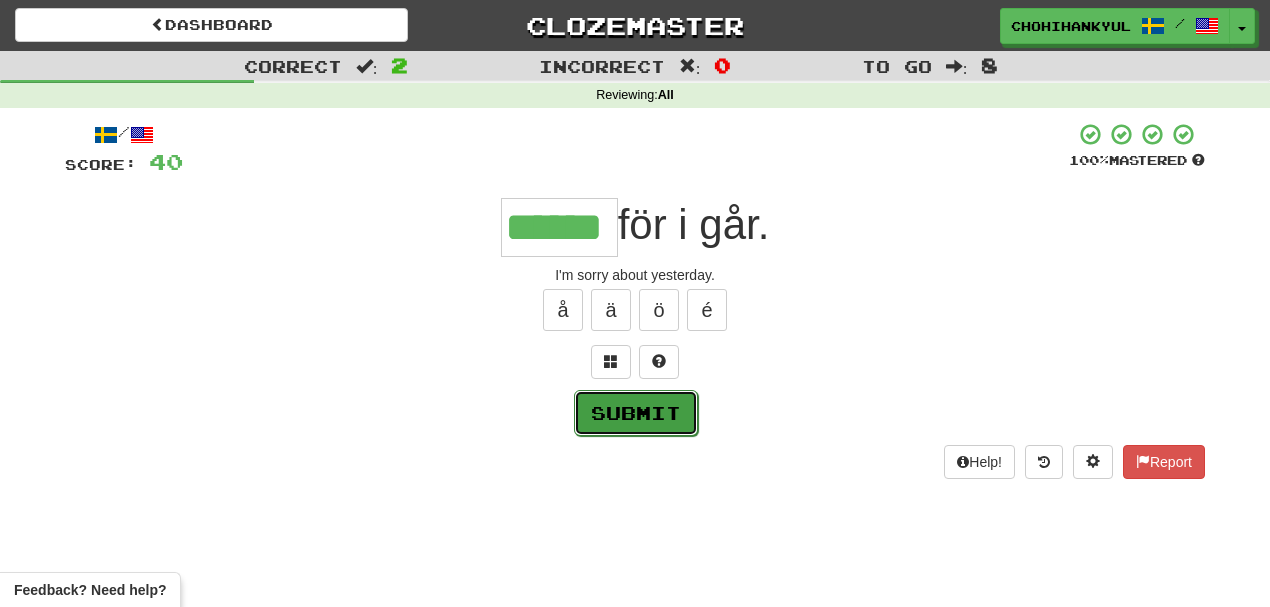 click on "Submit" at bounding box center [636, 413] 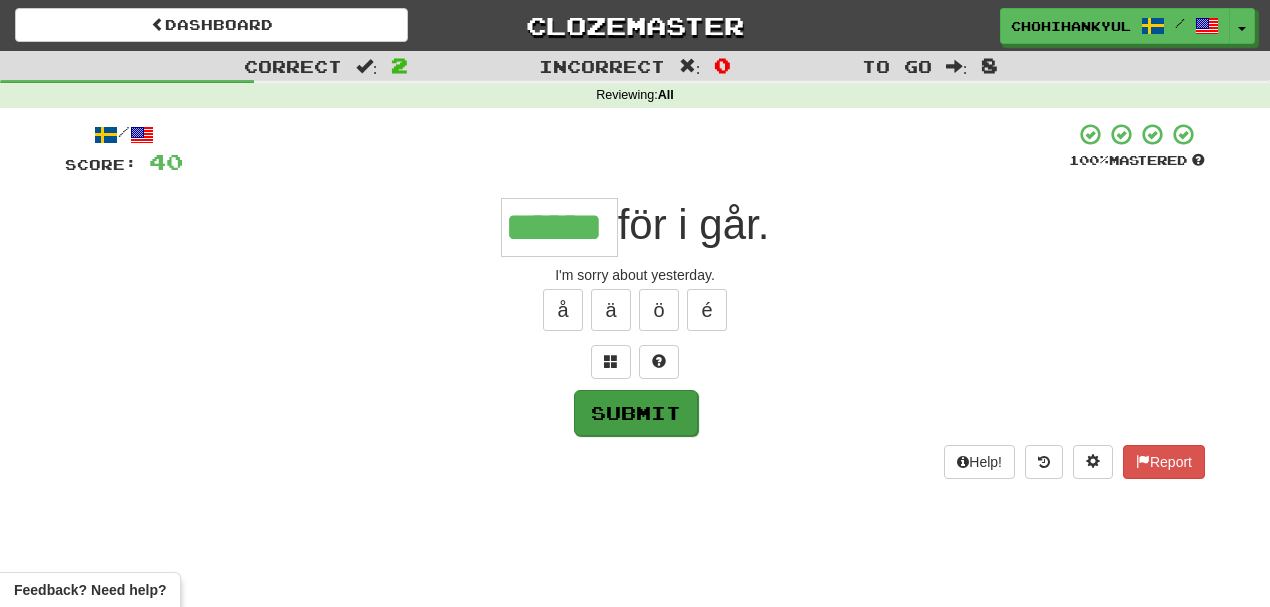 type on "******" 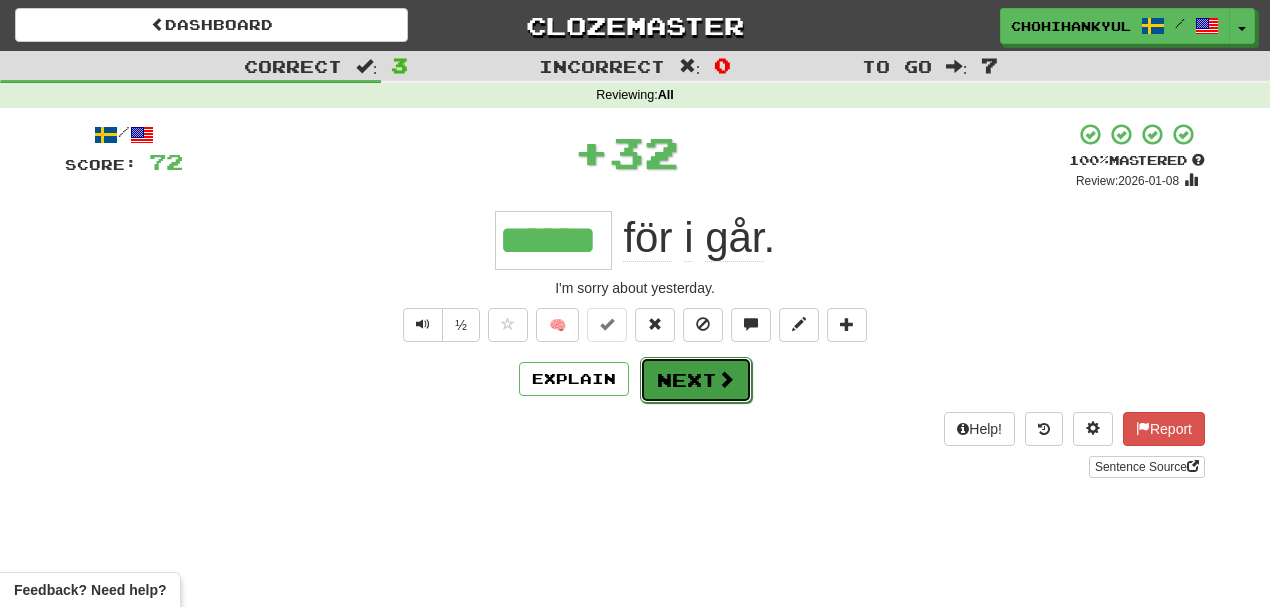 click on "Next" at bounding box center (696, 380) 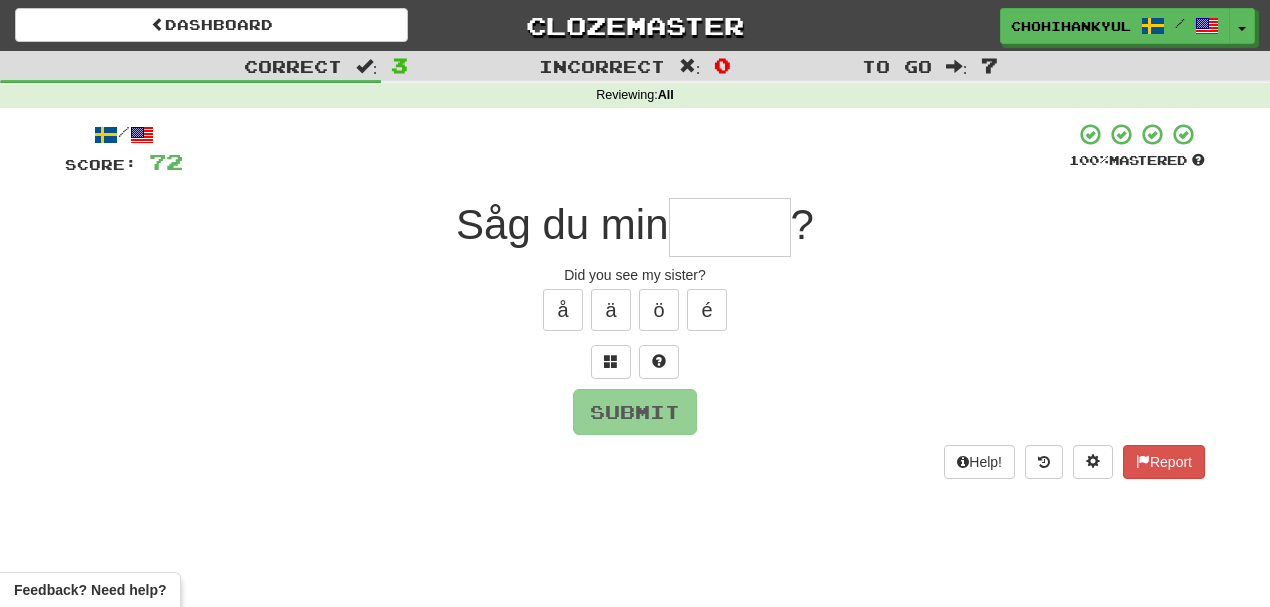 type on "*" 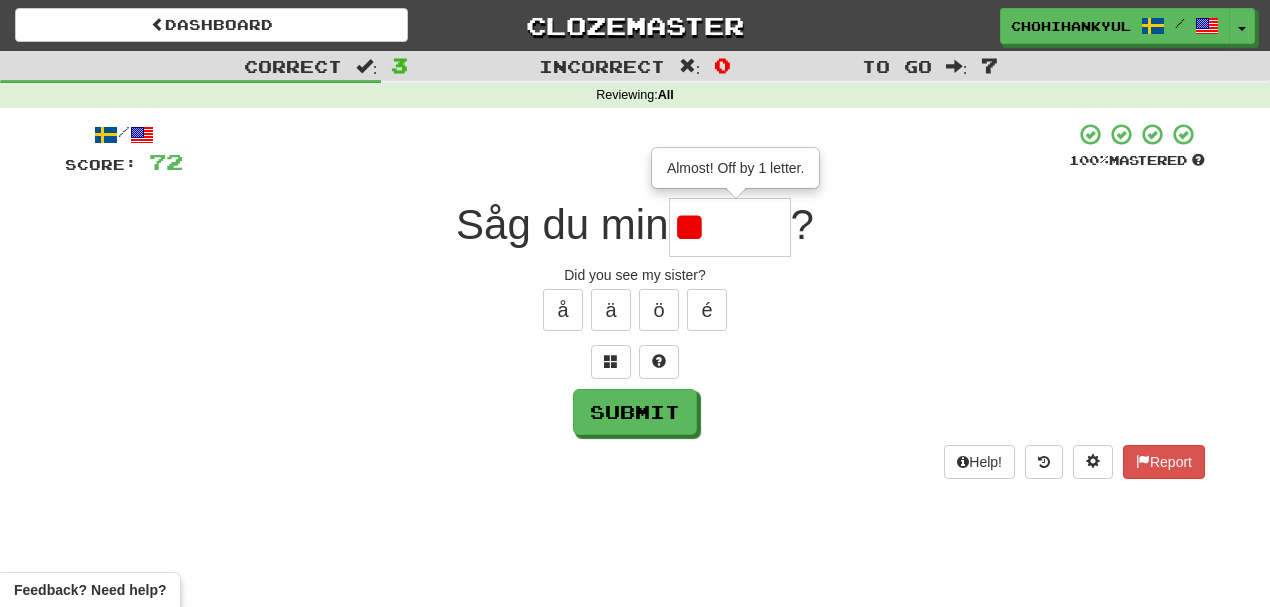 type on "*" 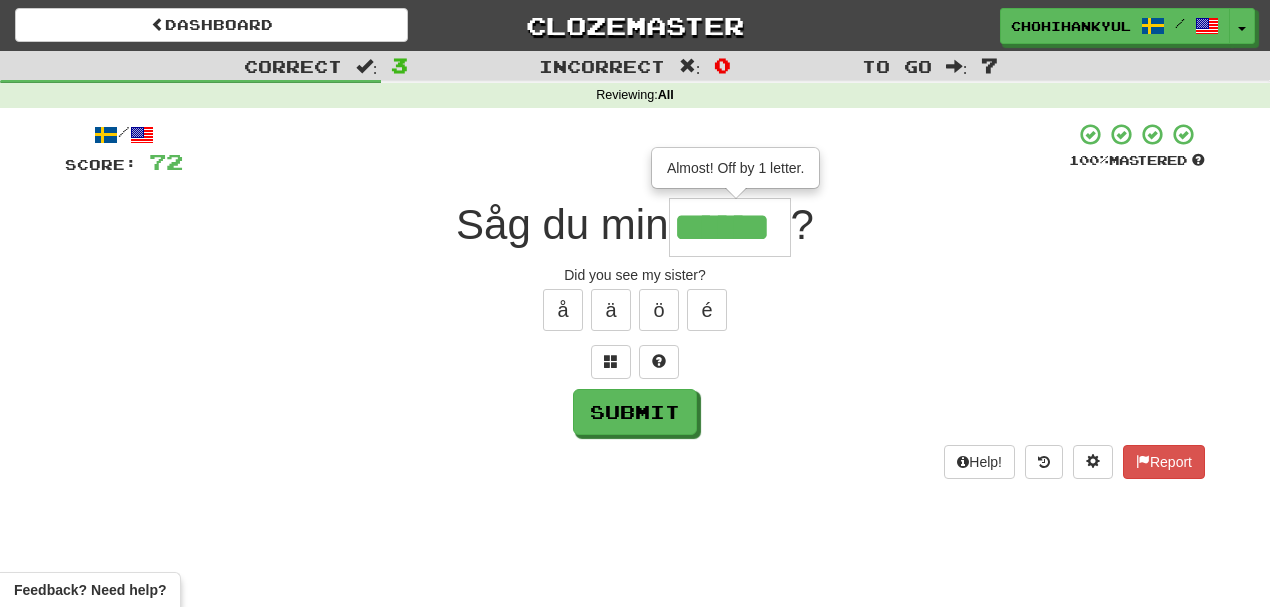 type on "******" 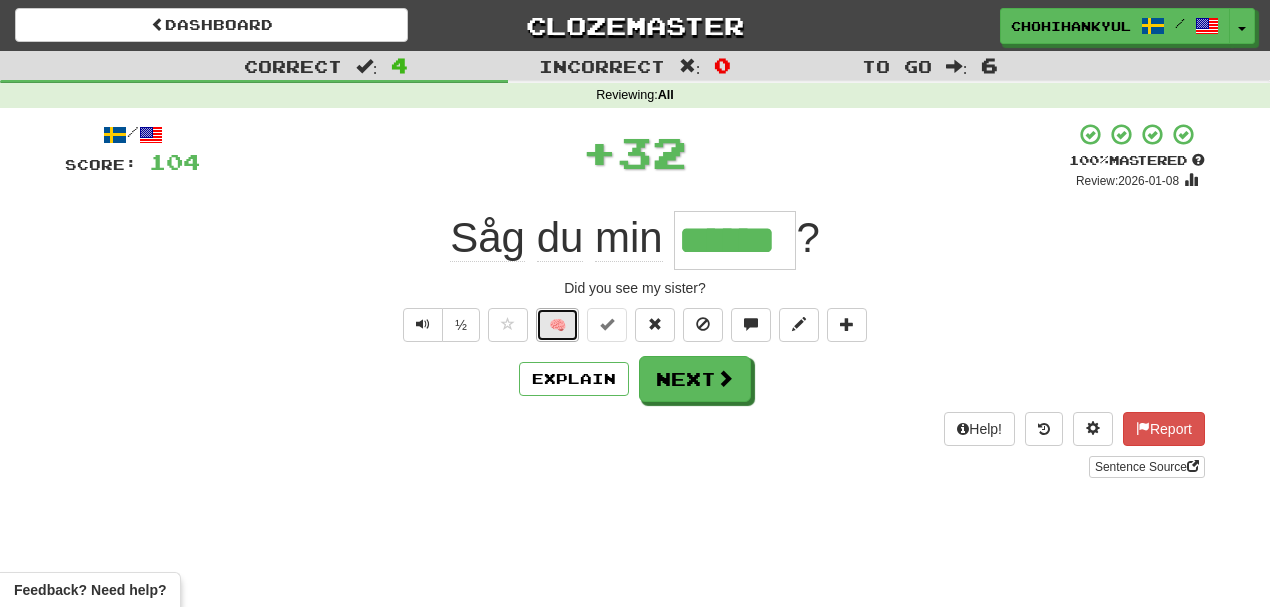 click on "🧠" at bounding box center (557, 325) 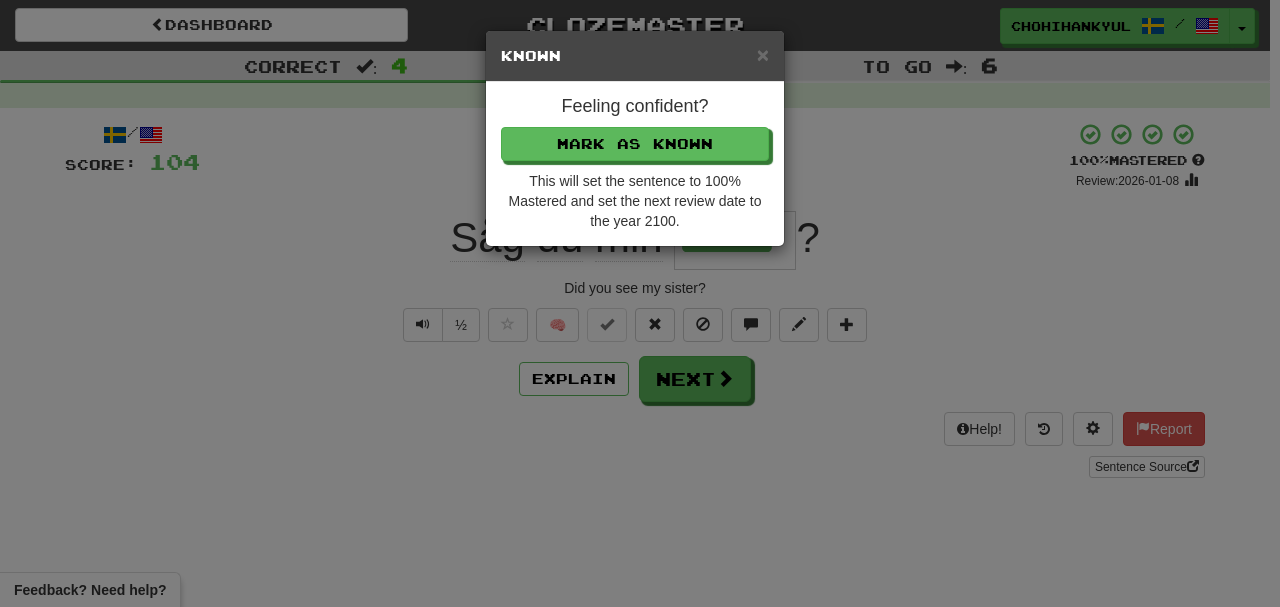 click on "This will set the sentence to 100% Mastered and set the next review date to the year 2100." at bounding box center [635, 201] 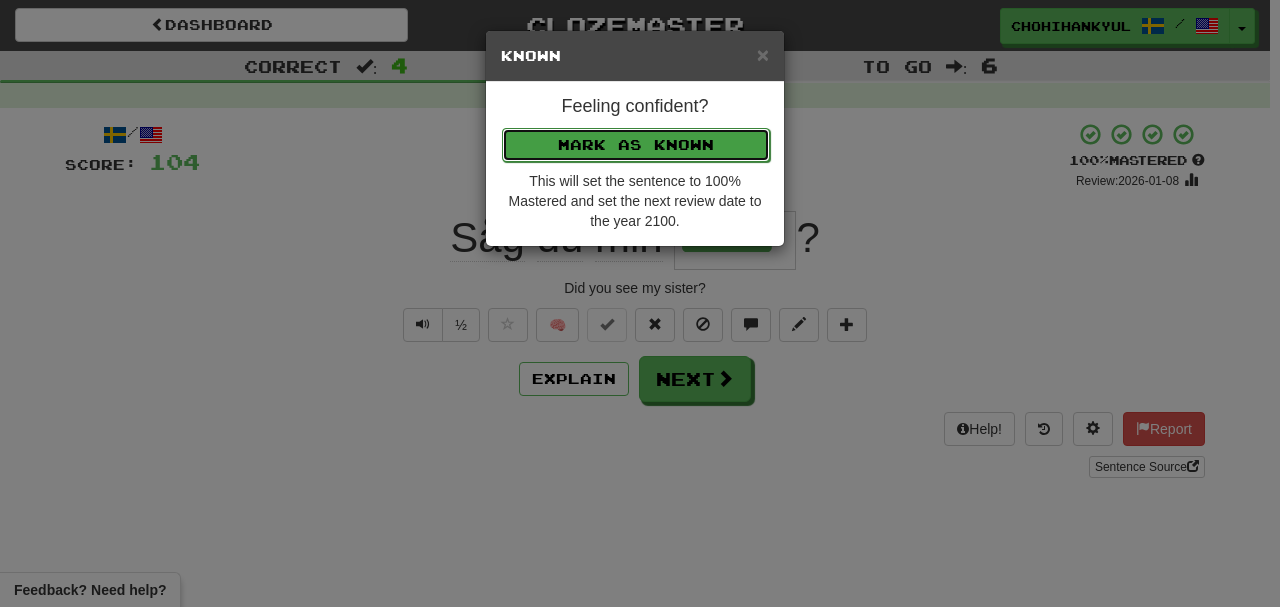 click on "Mark as Known" at bounding box center (636, 145) 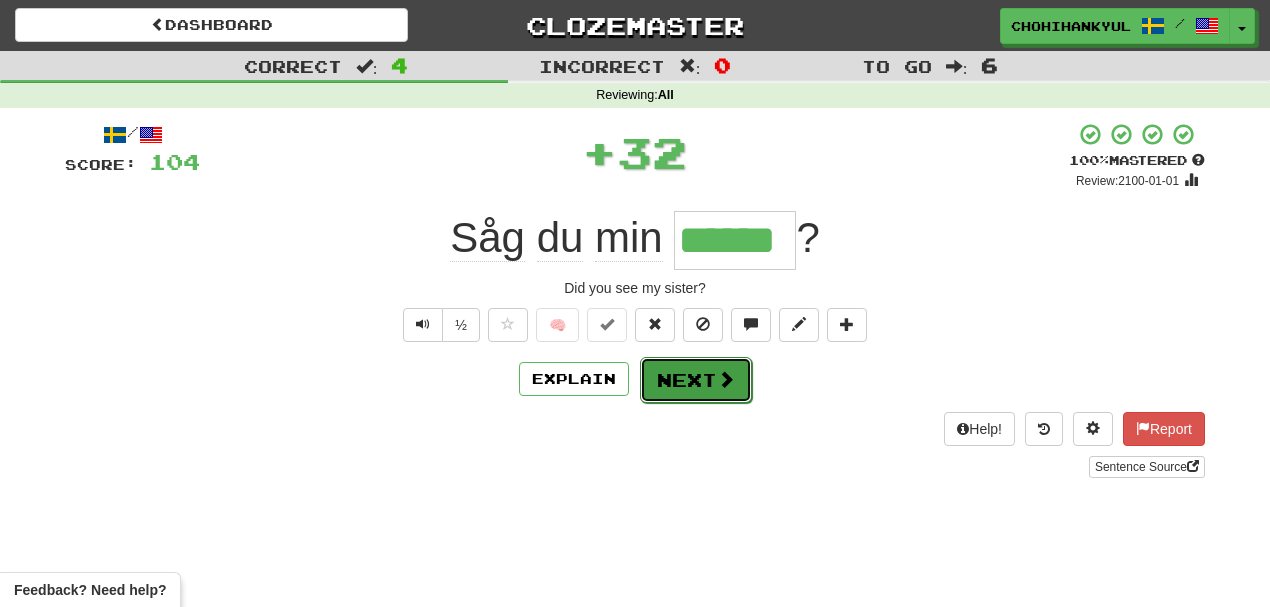 click at bounding box center (726, 379) 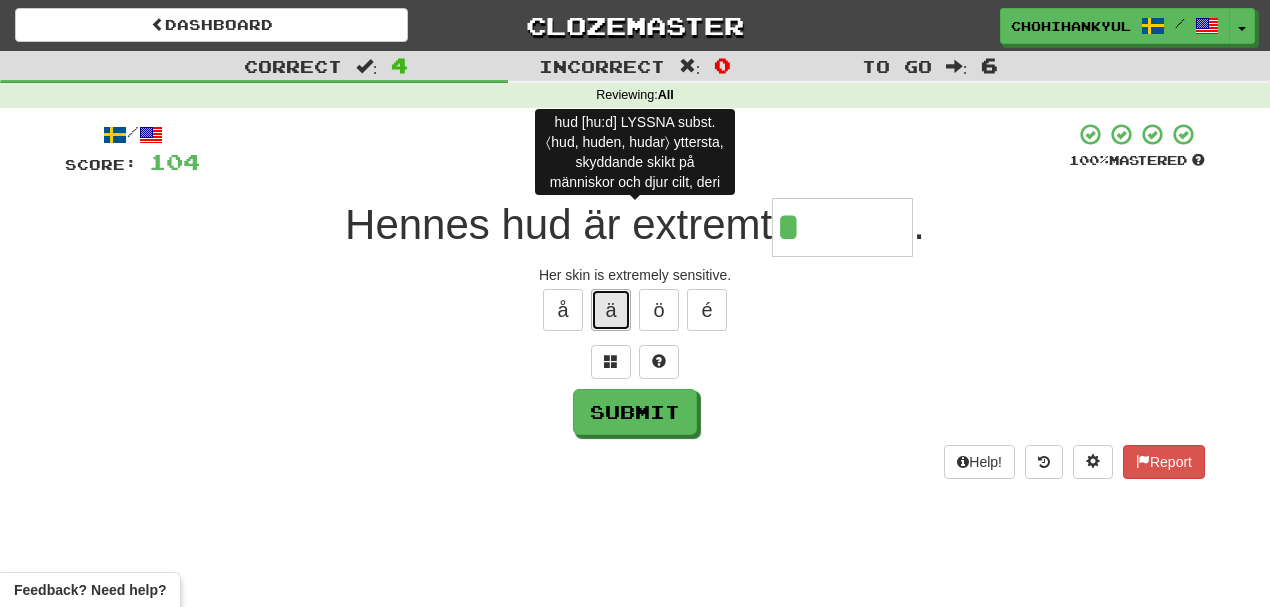 click on "ä" at bounding box center [611, 310] 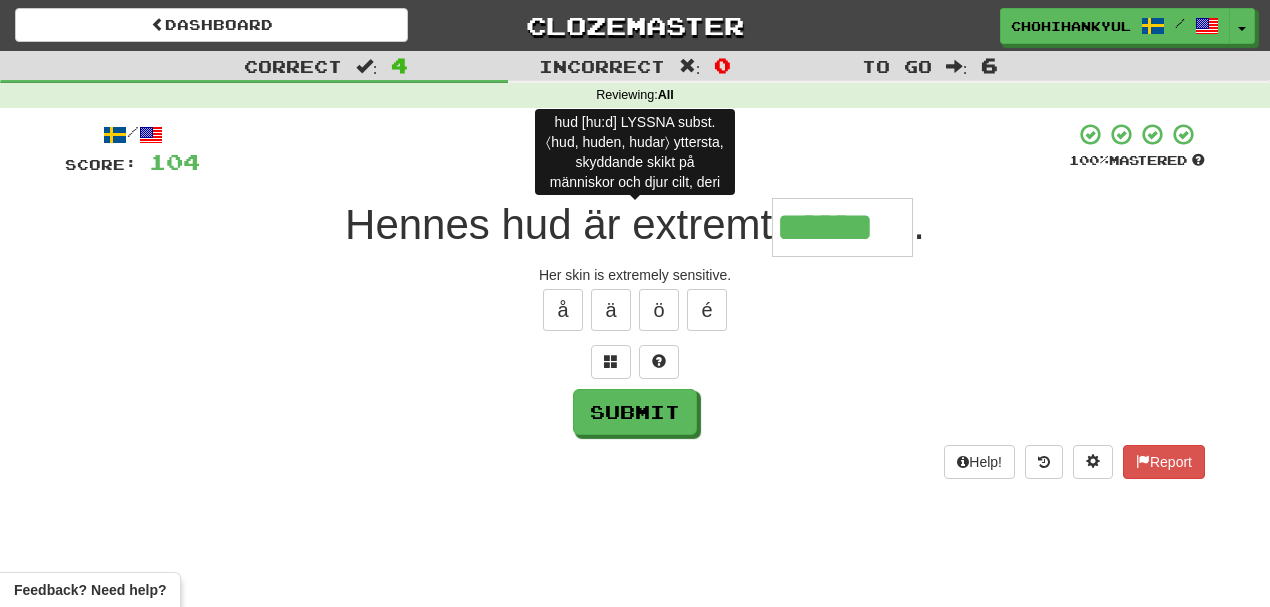 type on "*******" 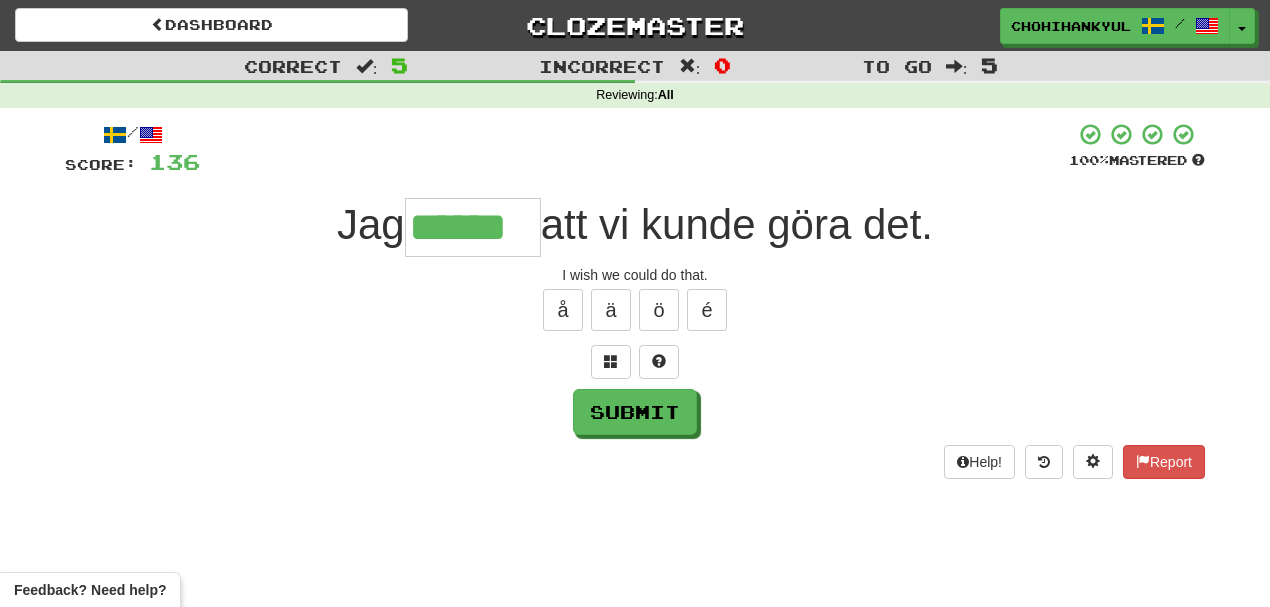 type on "******" 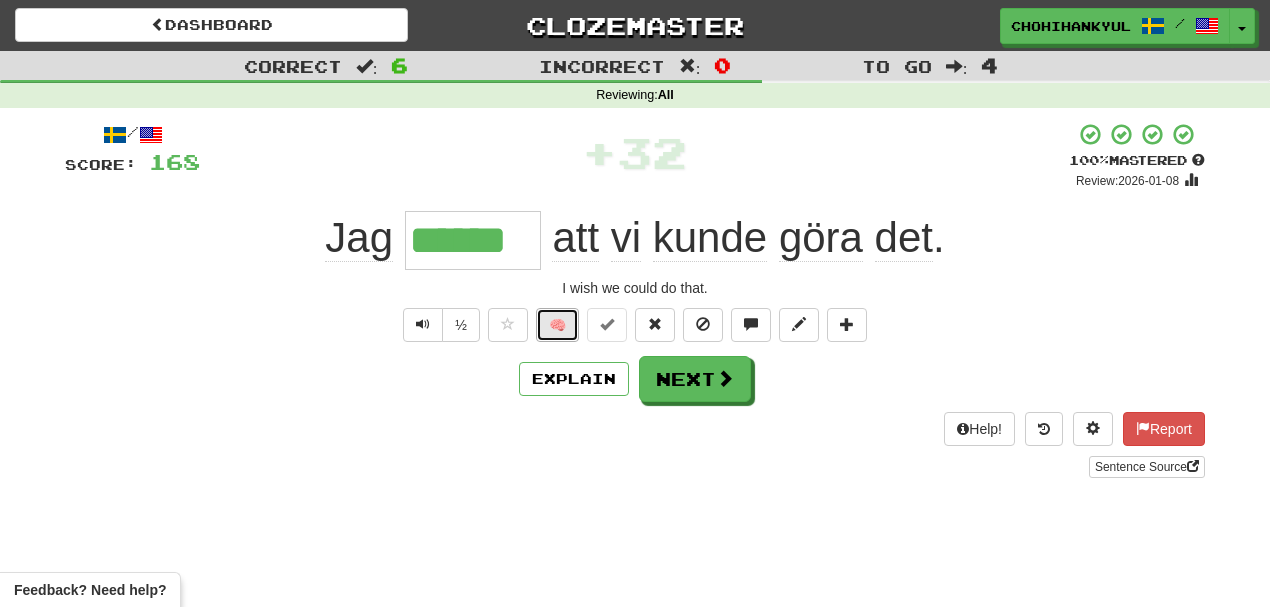 click on "🧠" at bounding box center (557, 325) 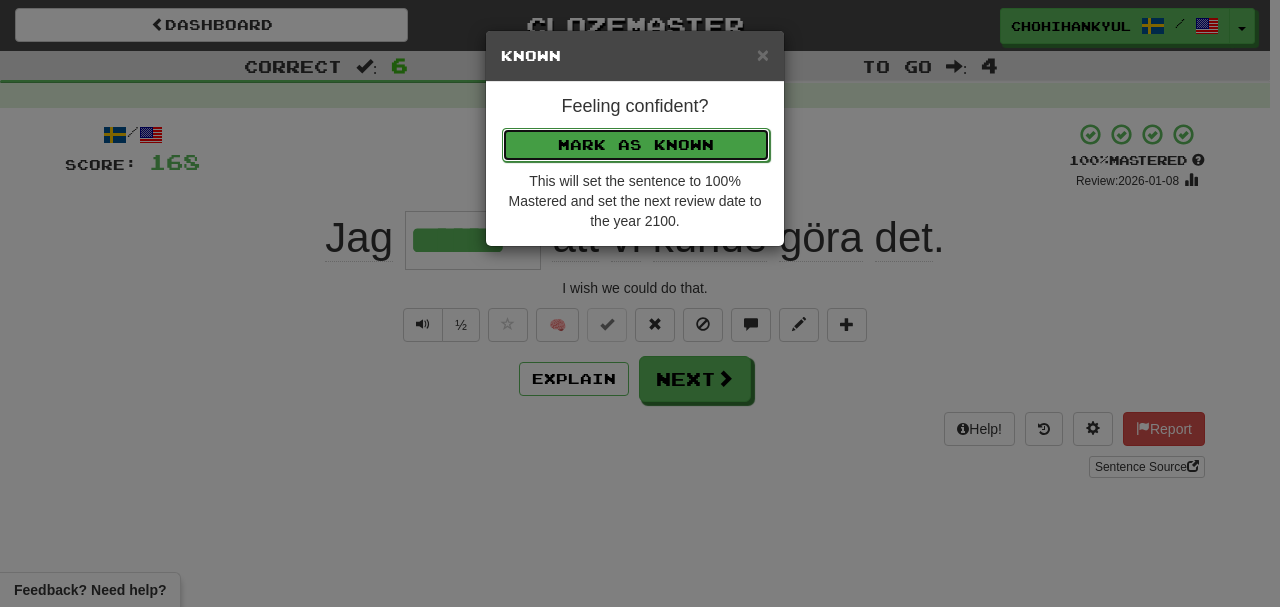 click on "Mark as Known" at bounding box center [636, 145] 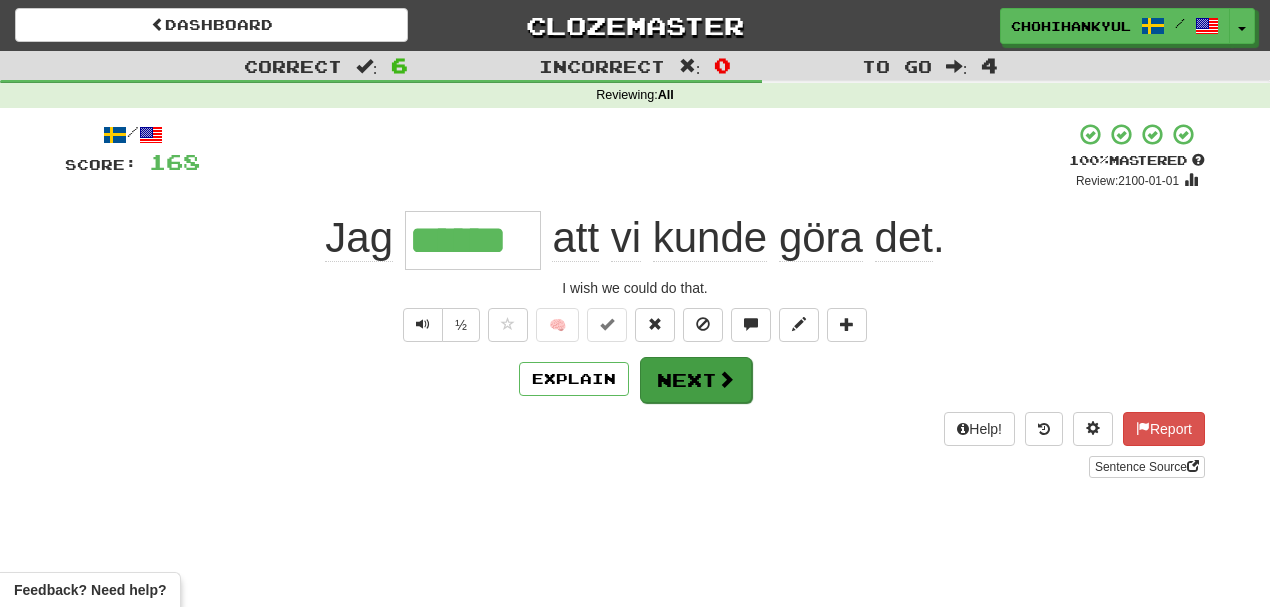 click on "/  Score:   168 + 32 100 %  Mastered Review:  2100-01-01 Jag   ******   att   vi   kunde   göra   det . I wish we could do that. ½ 🧠 Explain Next  Help!  Report Sentence Source" at bounding box center [635, 300] 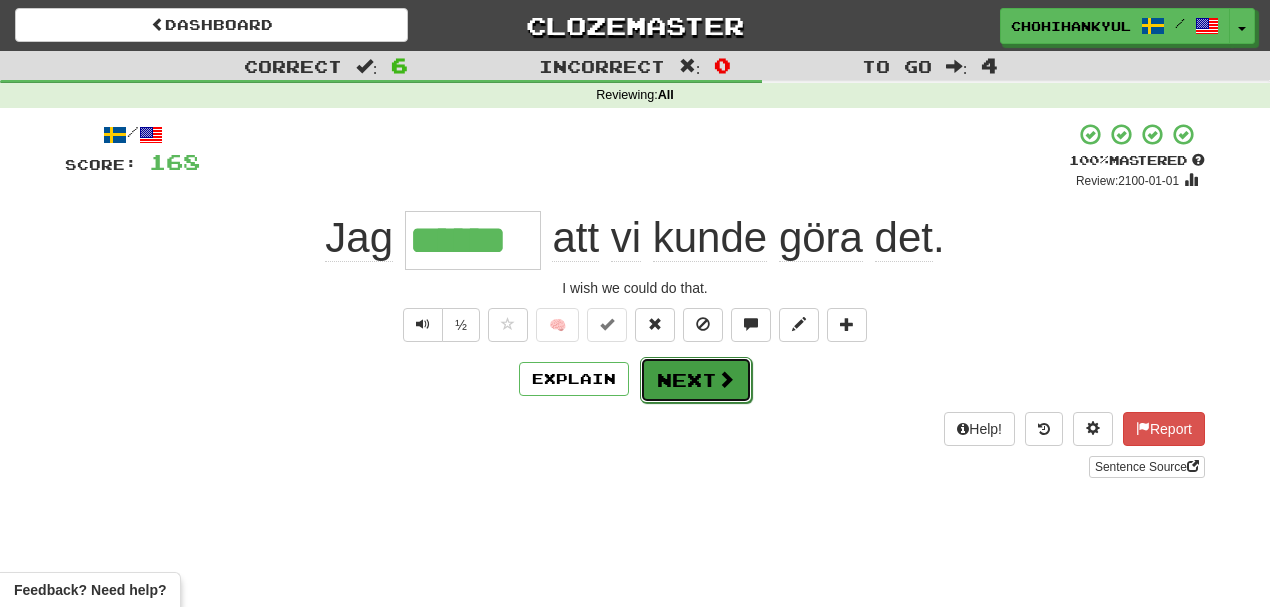 click at bounding box center [726, 379] 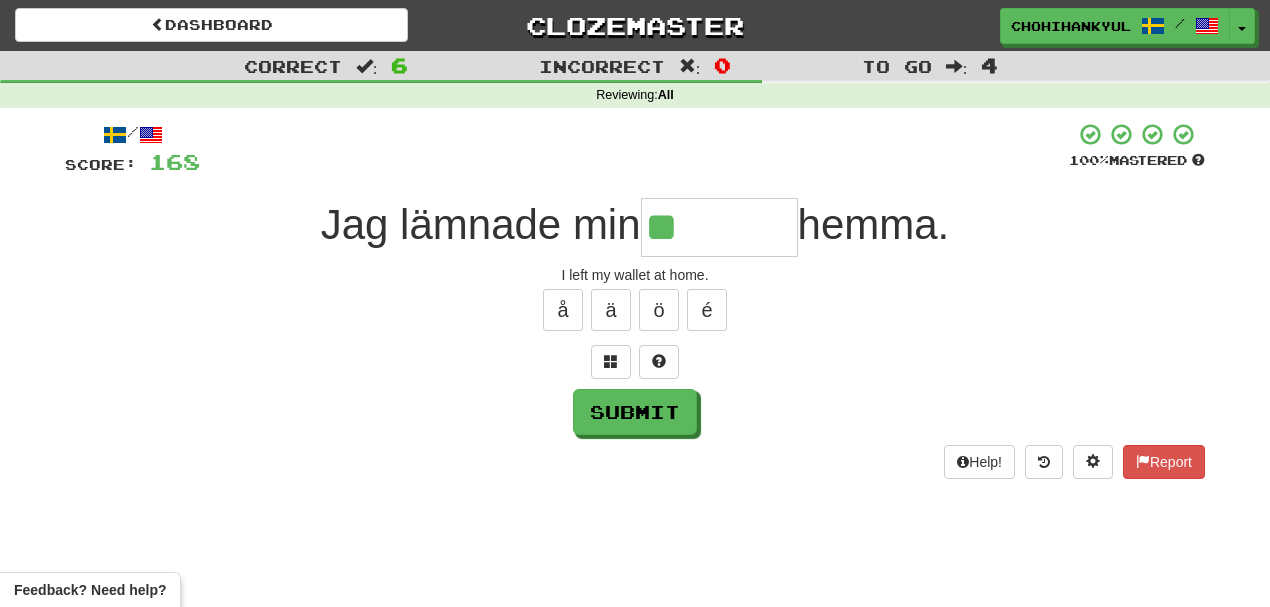 click on "å ä ö é" at bounding box center [635, 310] 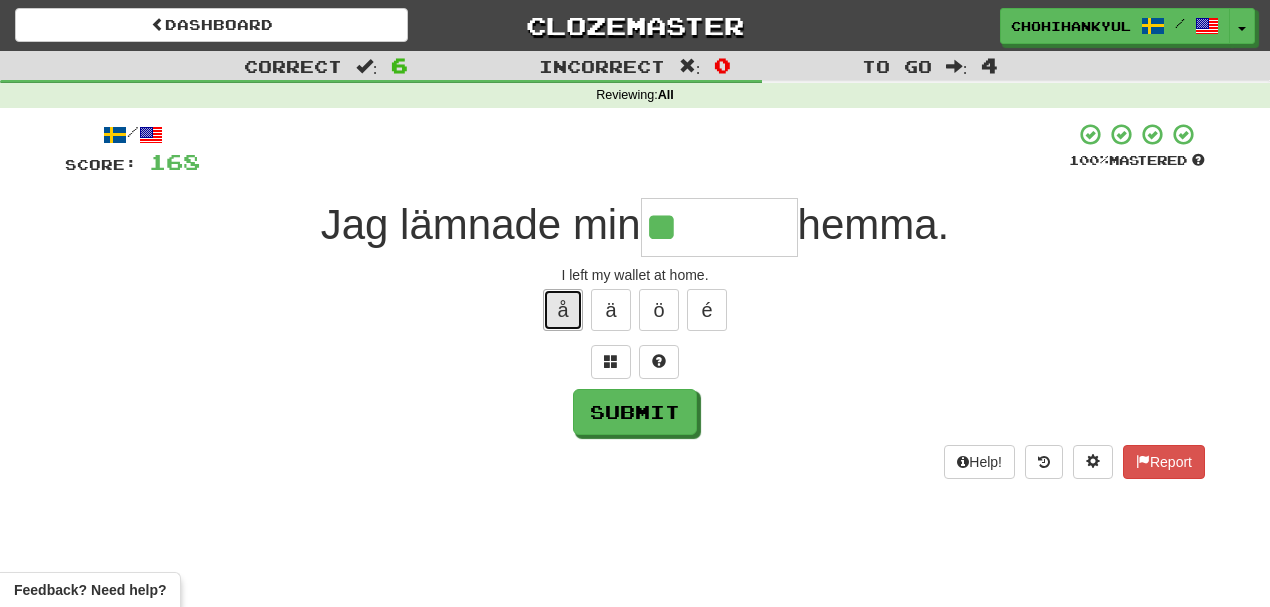 click on "å" at bounding box center [563, 310] 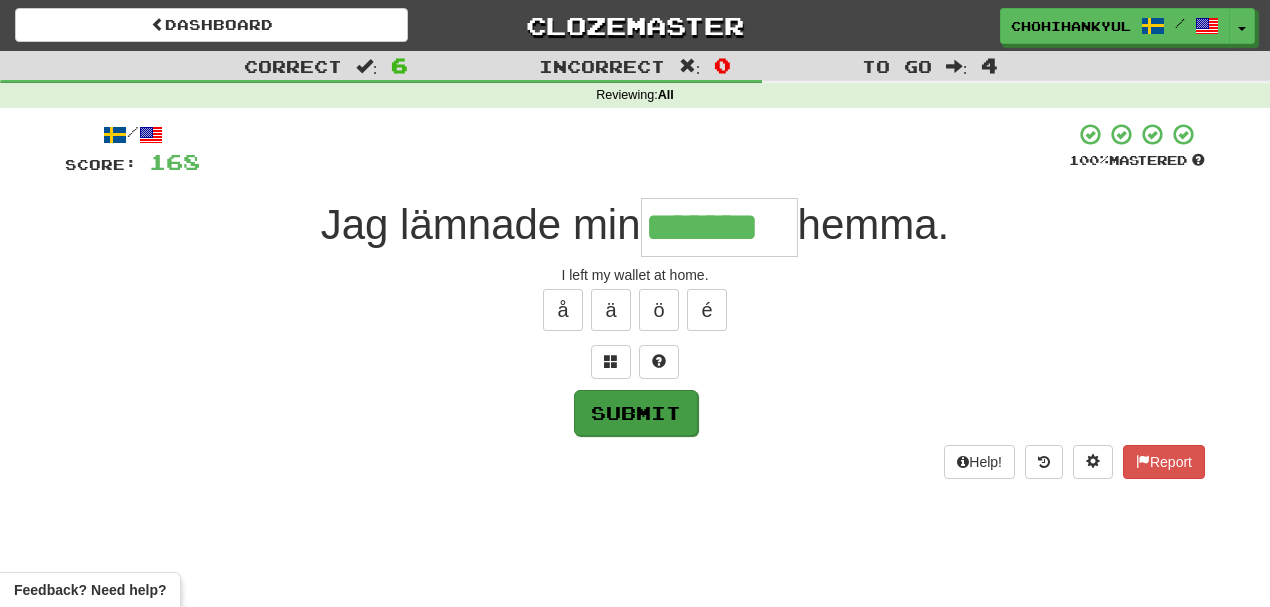 type on "*******" 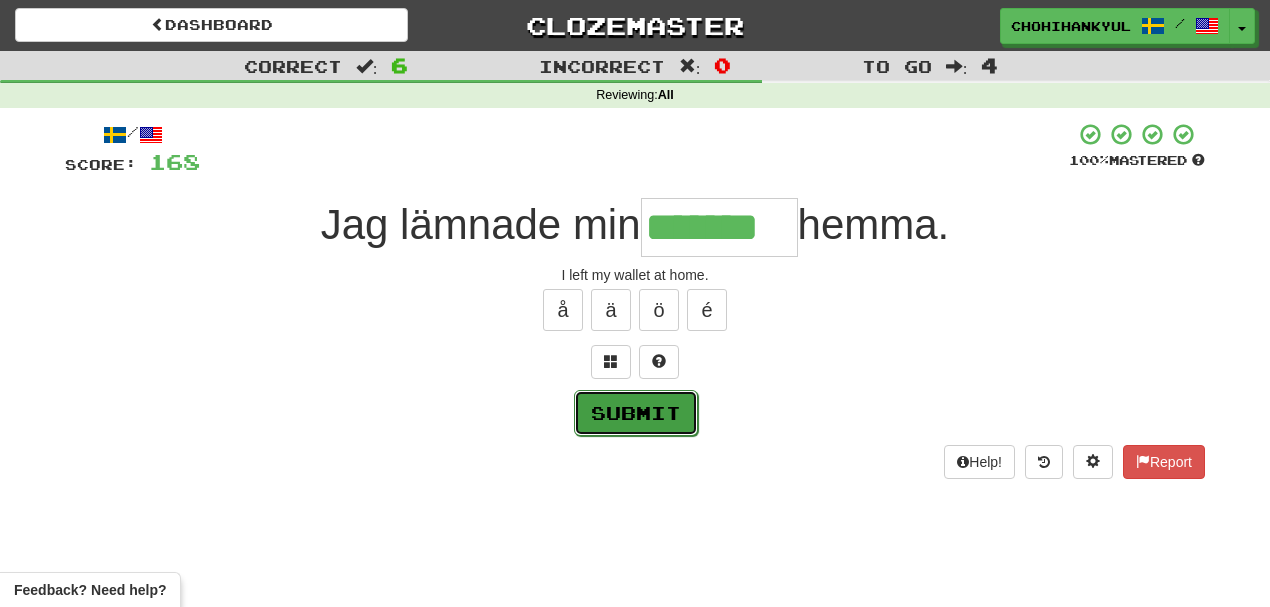 click on "Submit" at bounding box center [636, 413] 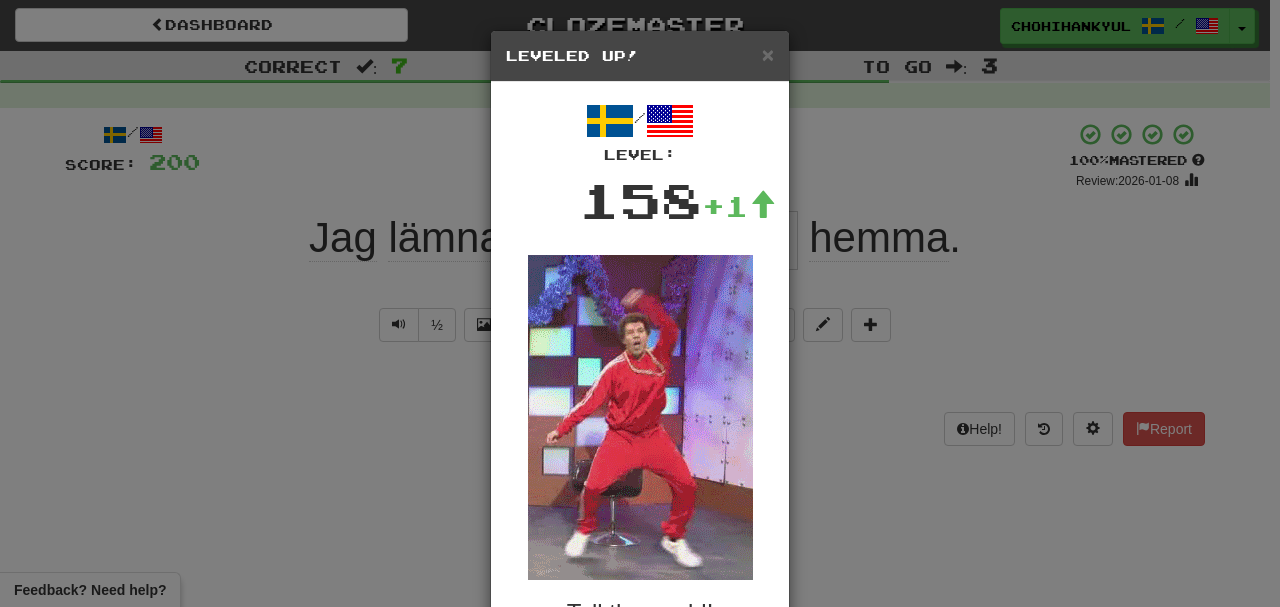 click on "Leveled Up!" at bounding box center (640, 56) 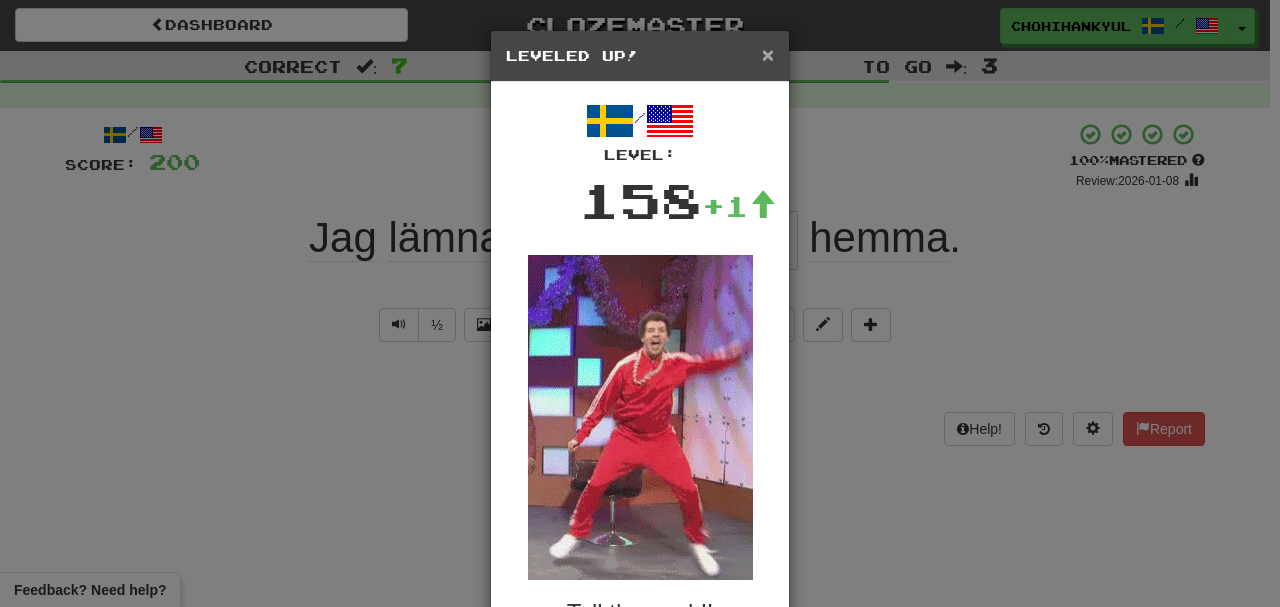 click on "×" at bounding box center (768, 54) 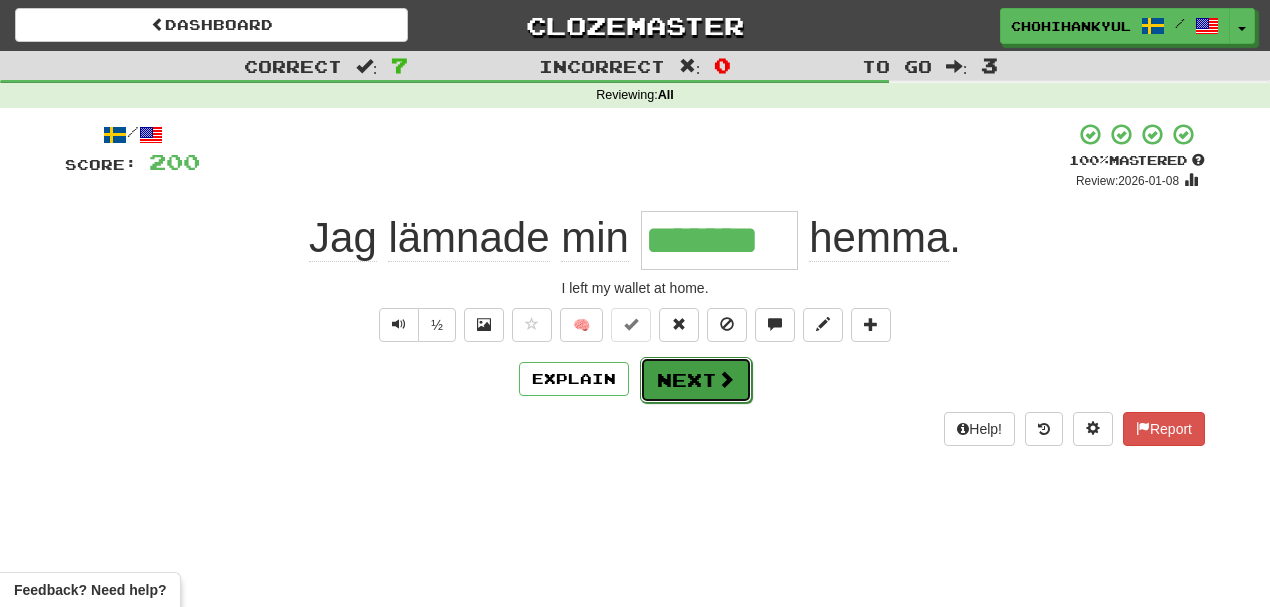 click on "Next" at bounding box center (696, 380) 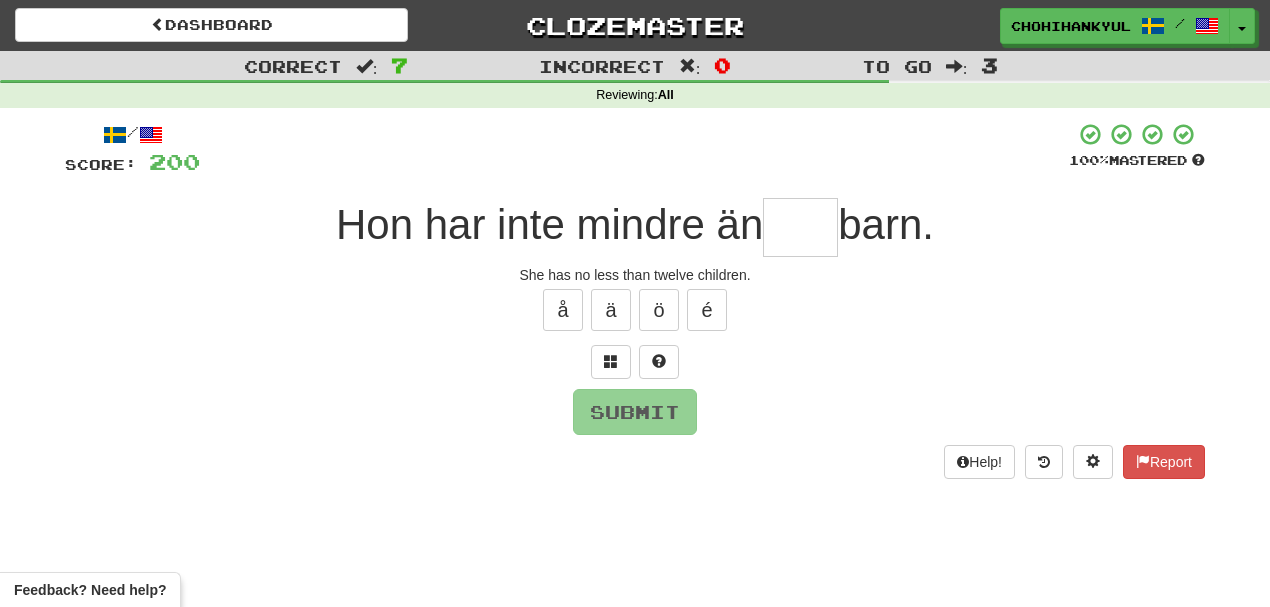 type on "*" 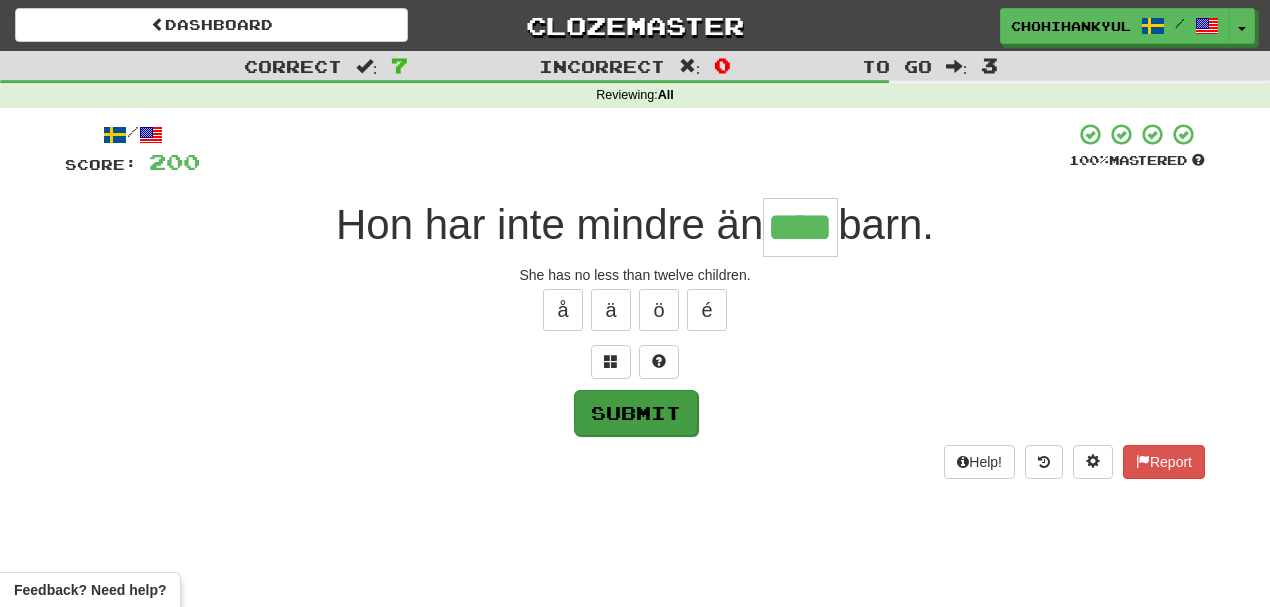 type on "****" 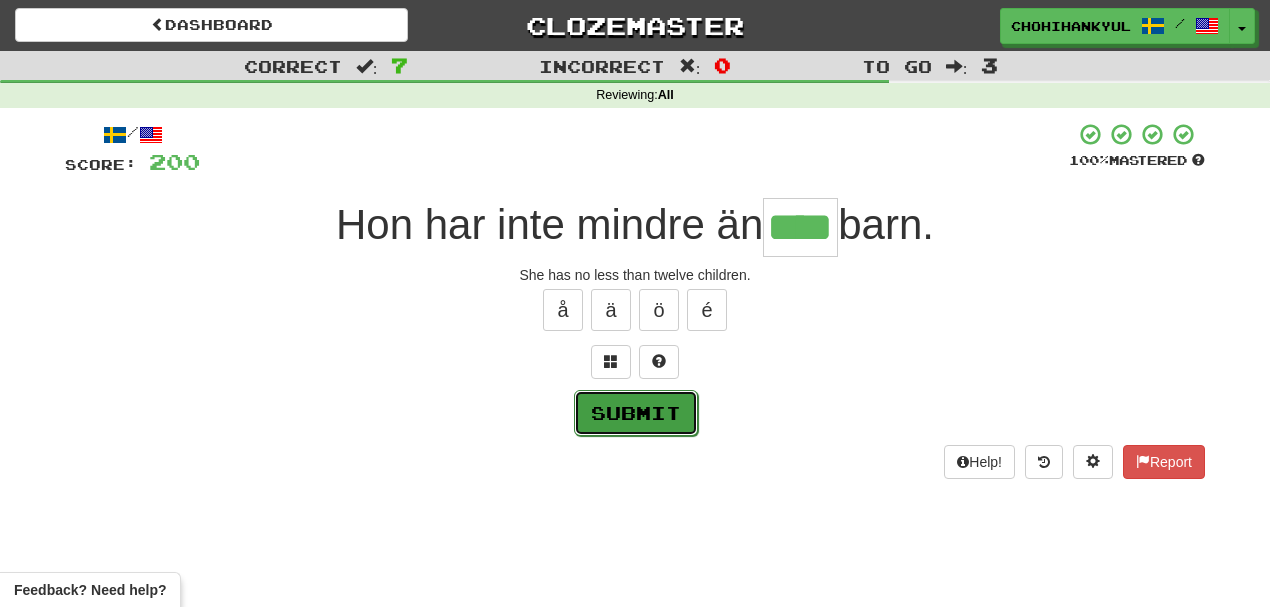 click on "Submit" at bounding box center (636, 413) 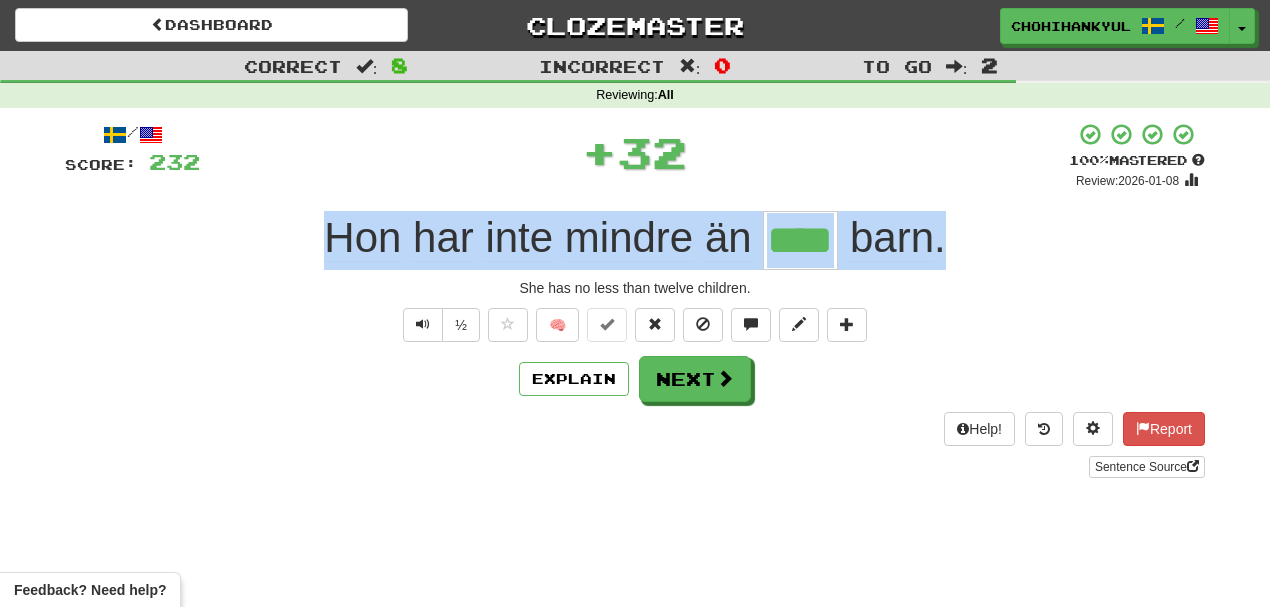 drag, startPoint x: 301, startPoint y: 251, endPoint x: 1082, endPoint y: 248, distance: 781.00574 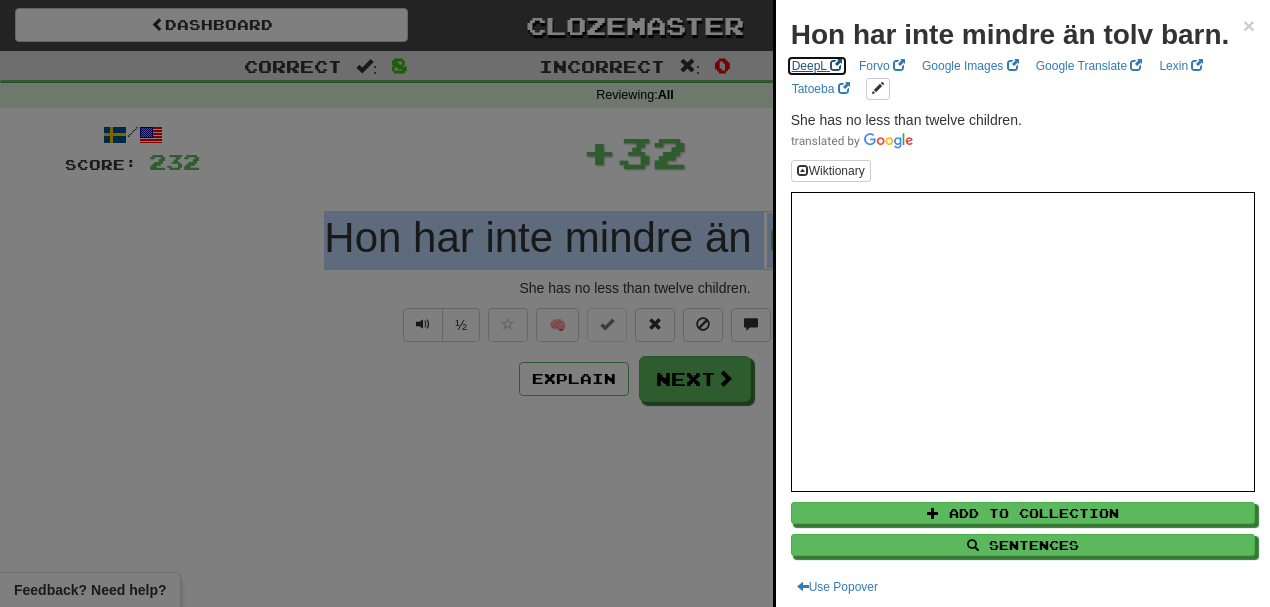 click on "DeepL" at bounding box center [817, 66] 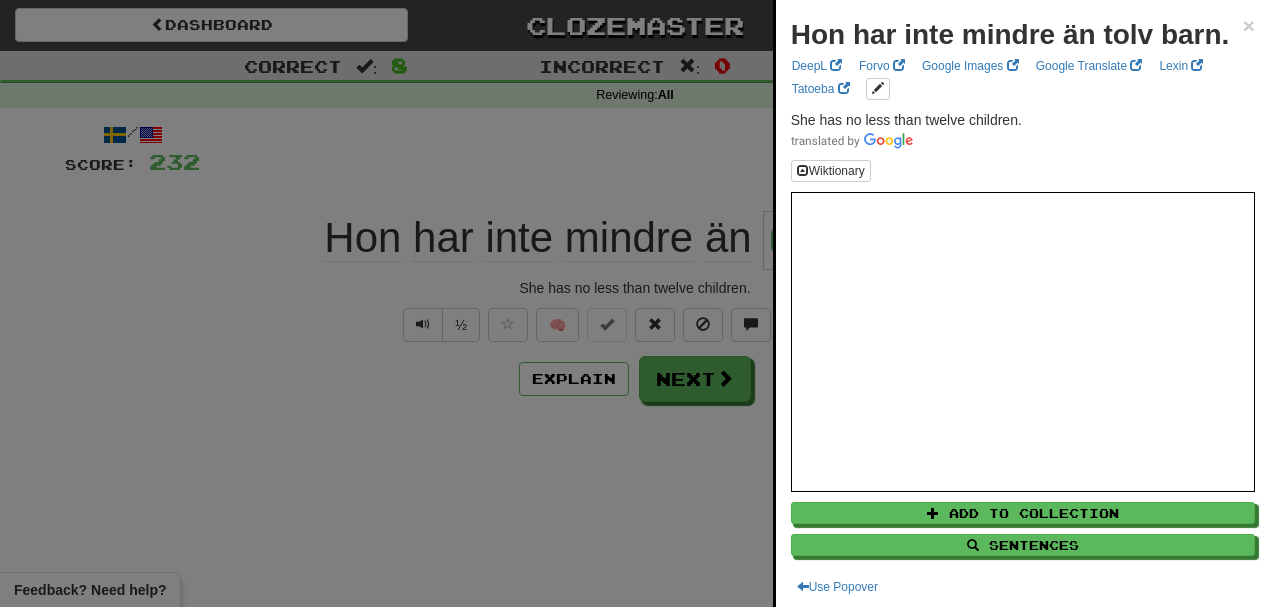 drag, startPoint x: 376, startPoint y: 162, endPoint x: 395, endPoint y: 167, distance: 19.646883 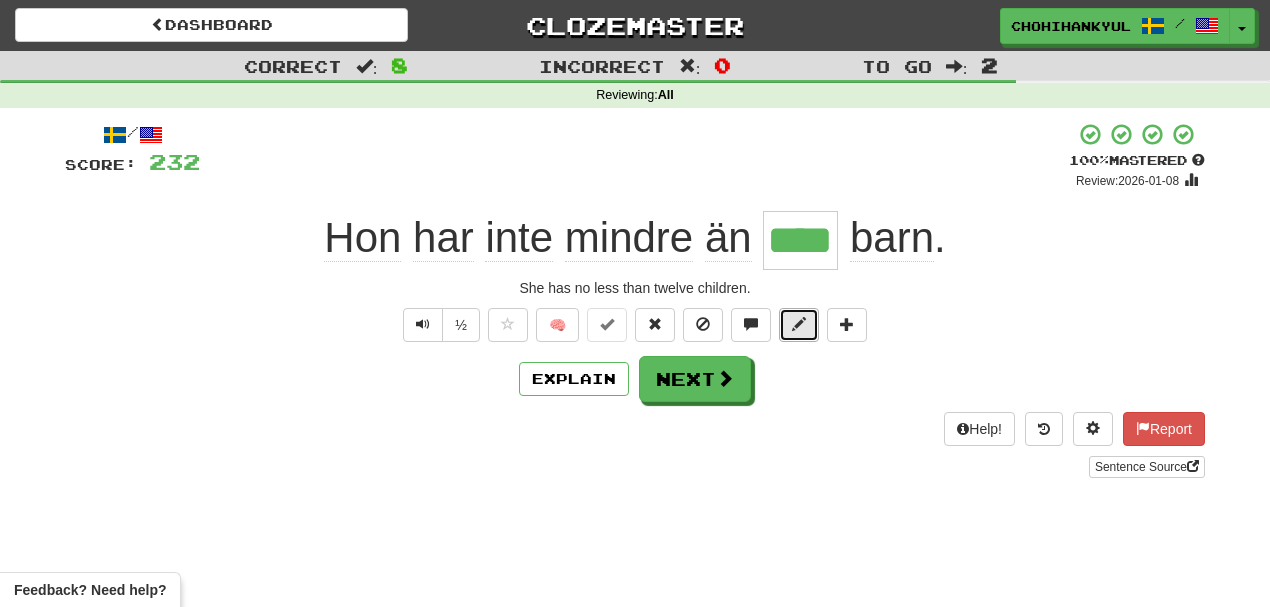 click at bounding box center (799, 325) 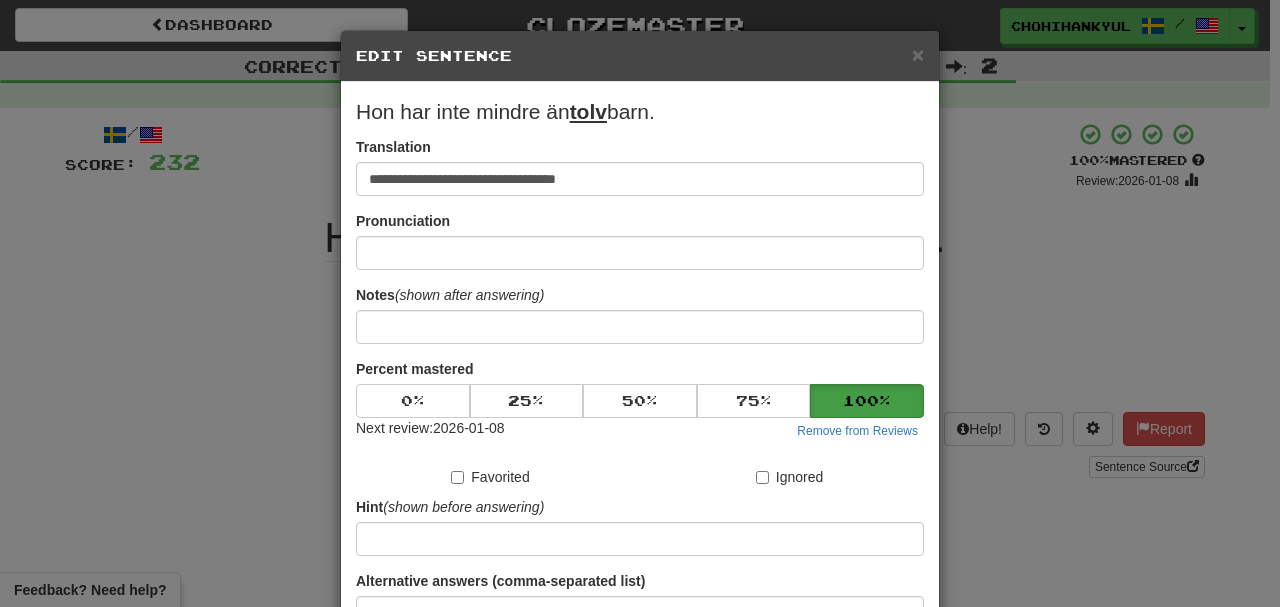 type 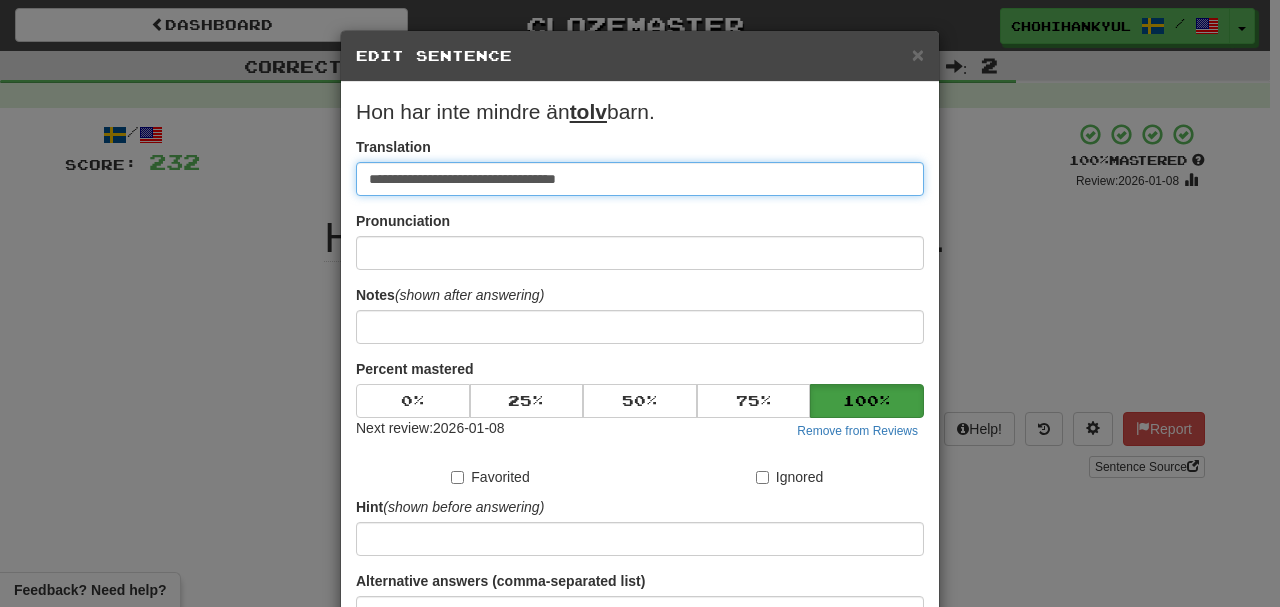 paste on "**********" 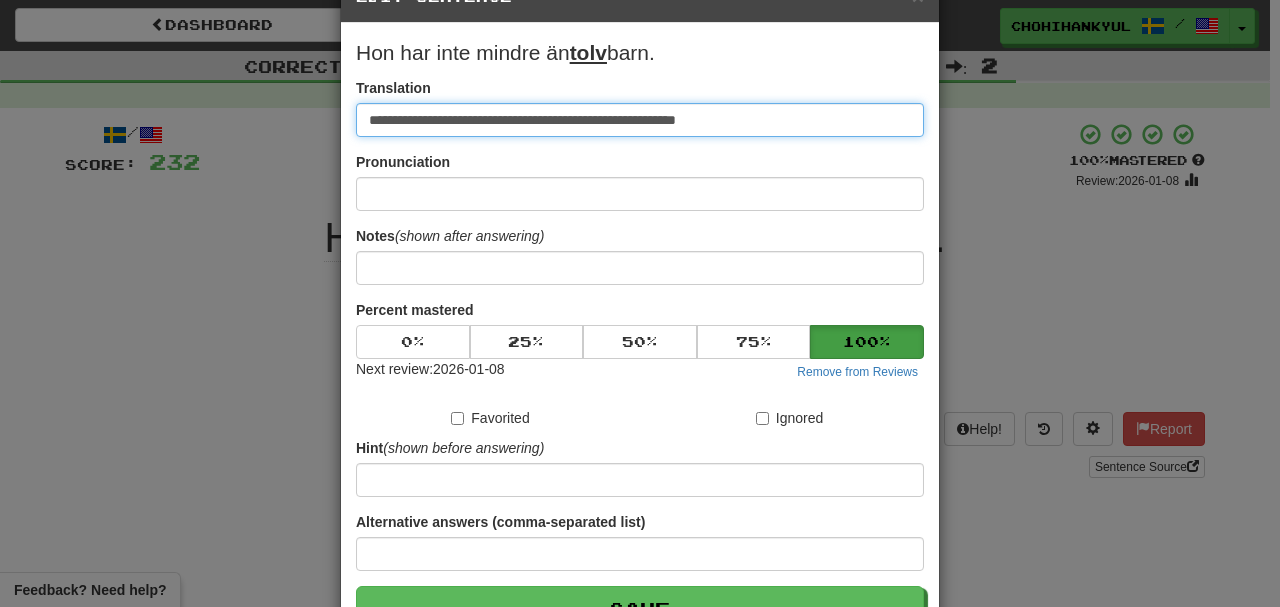 scroll, scrollTop: 190, scrollLeft: 0, axis: vertical 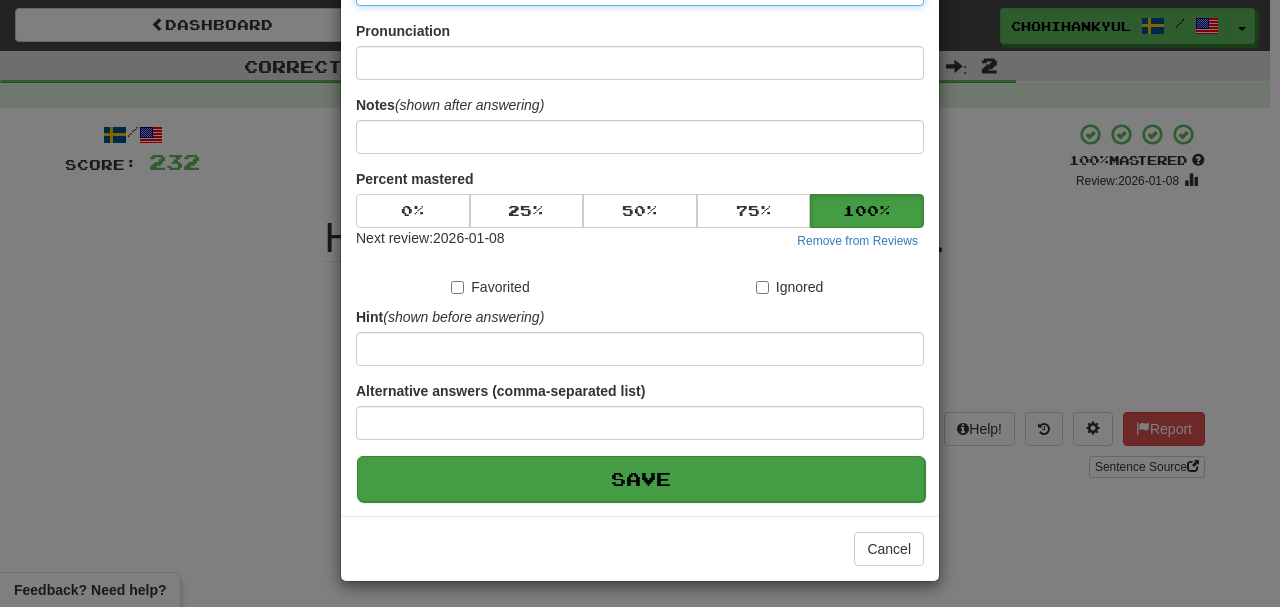 type on "**********" 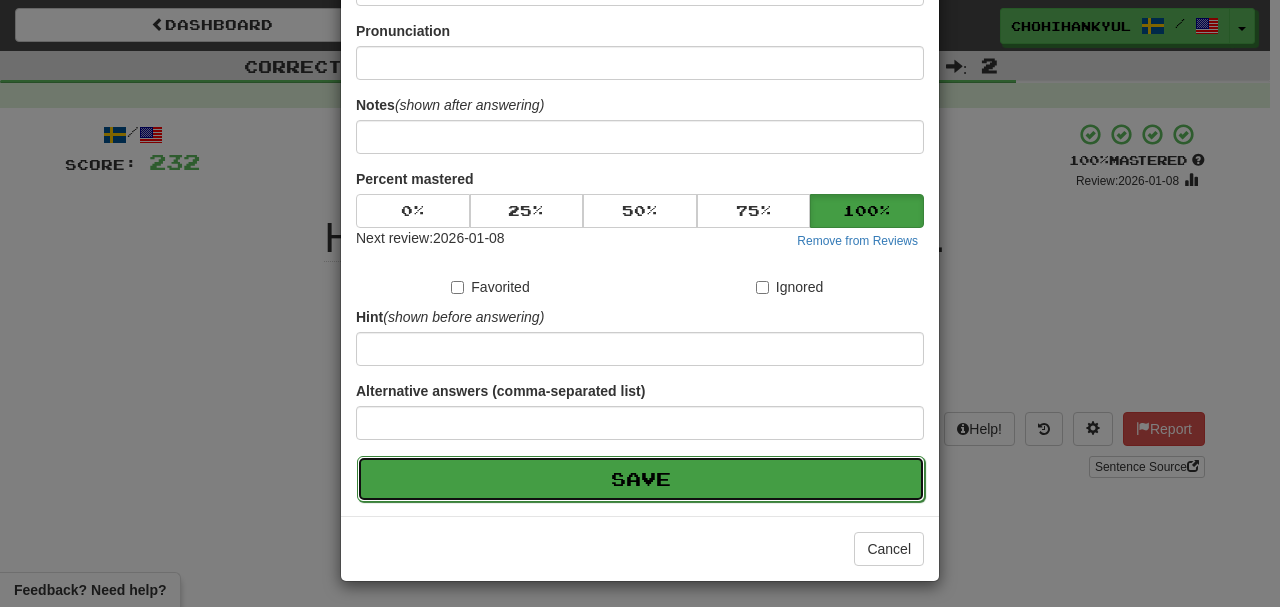 click on "Save" at bounding box center [641, 479] 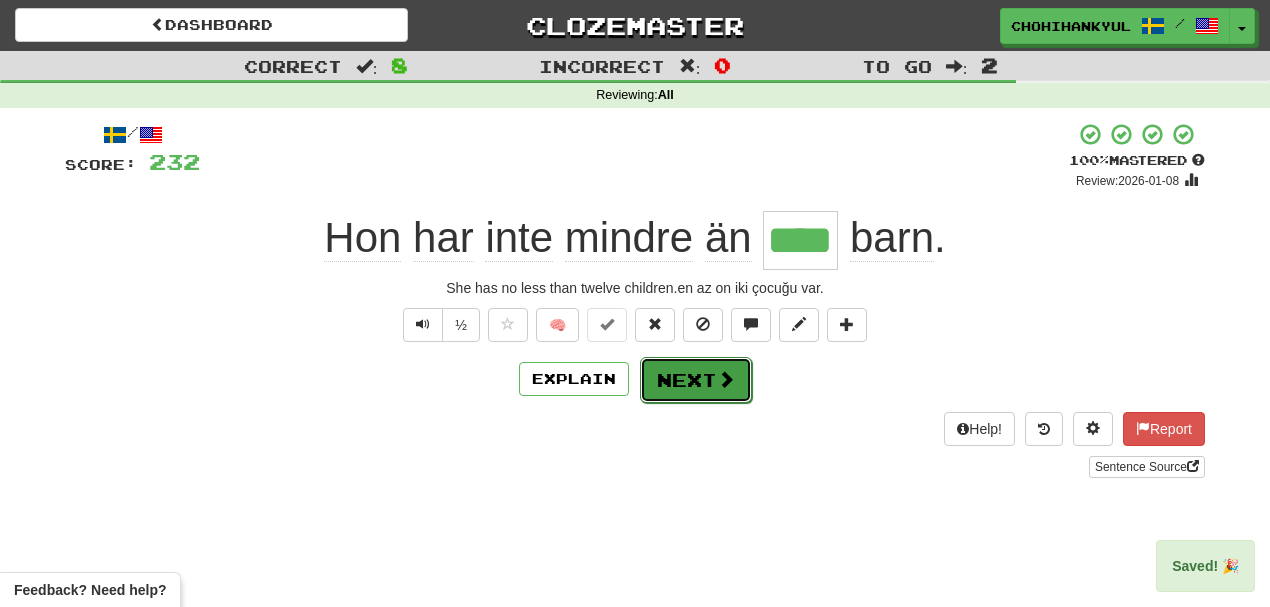 click on "Next" at bounding box center (696, 380) 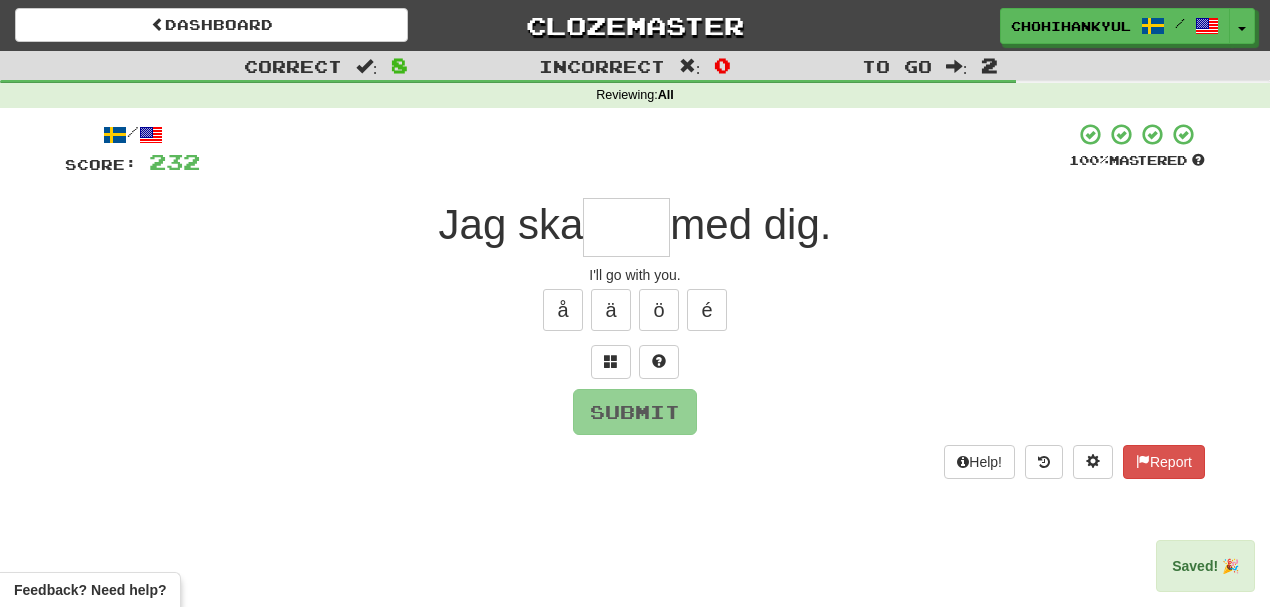 type on "*" 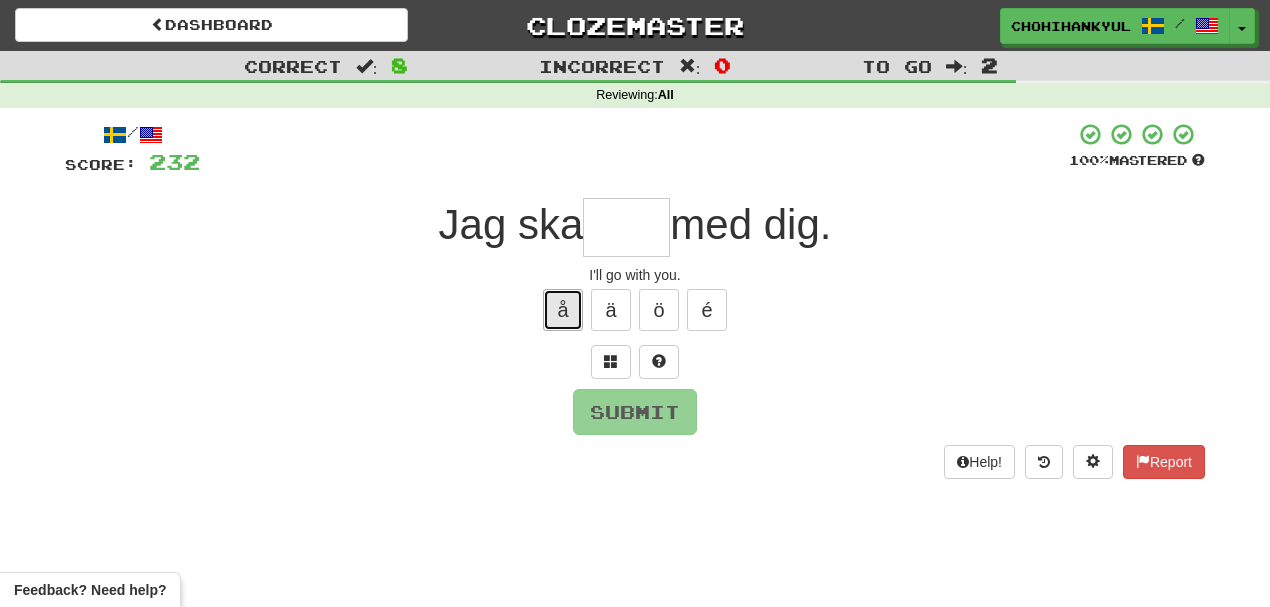click on "å" at bounding box center (563, 310) 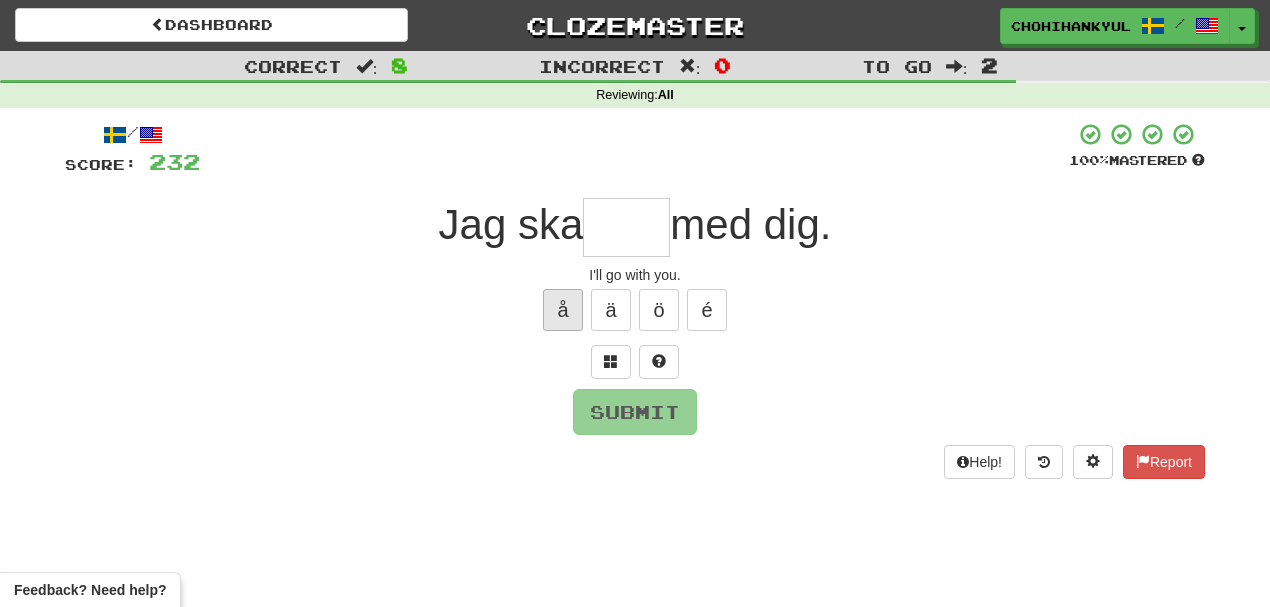 type on "*" 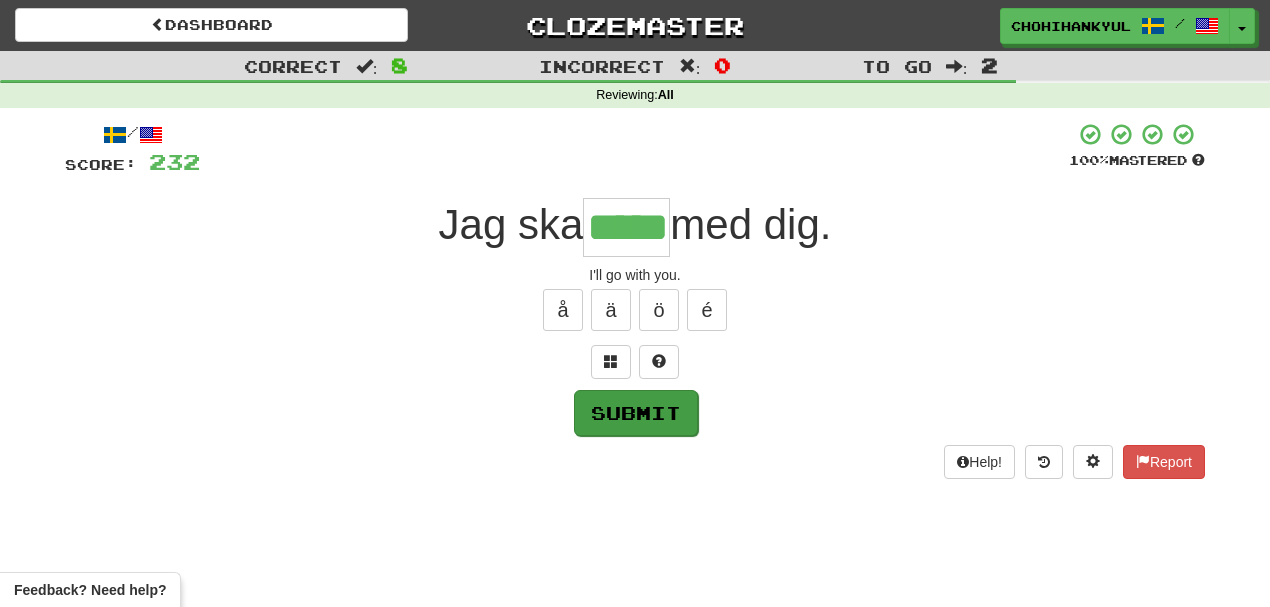 type on "*****" 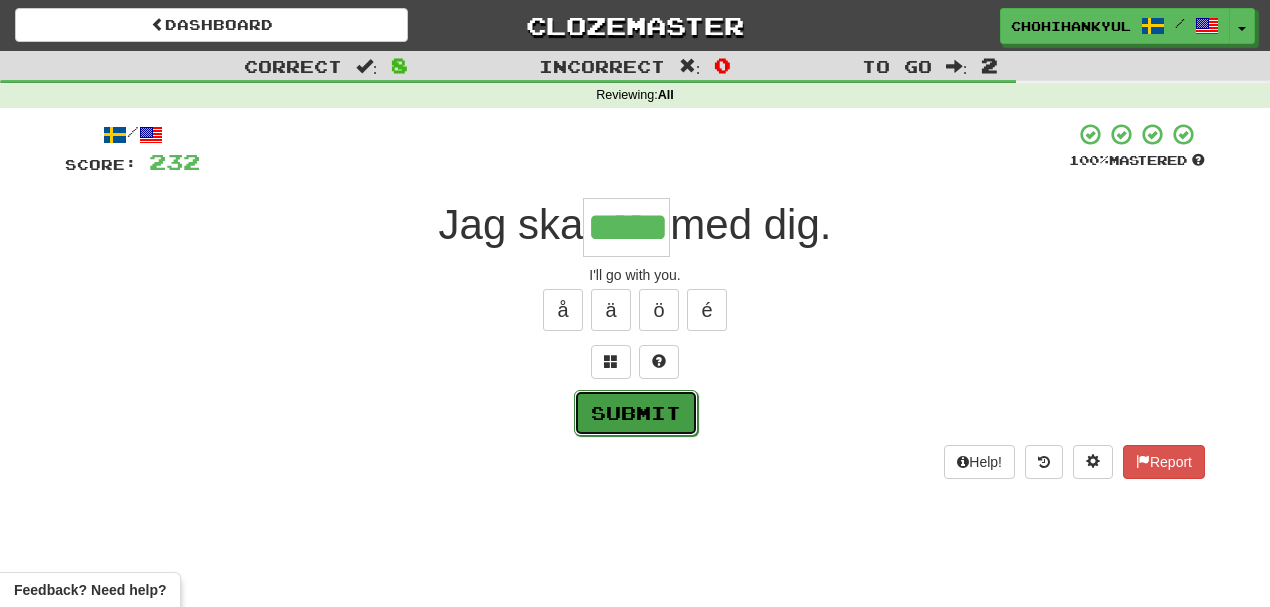 click on "Submit" at bounding box center (636, 413) 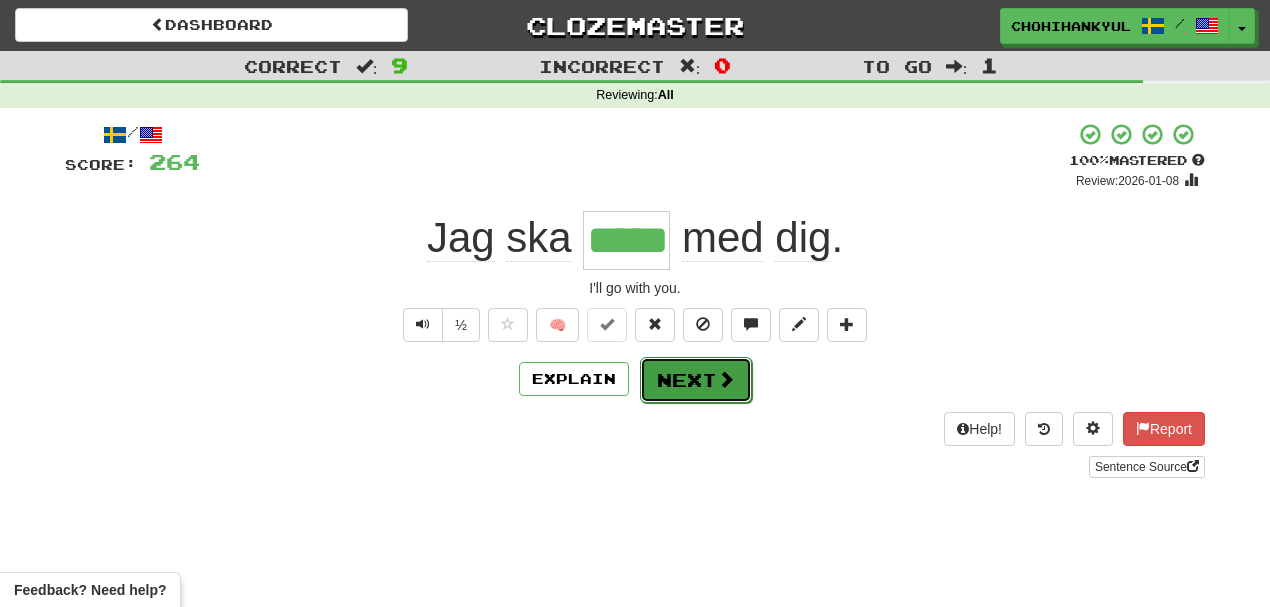 click on "Next" at bounding box center [696, 380] 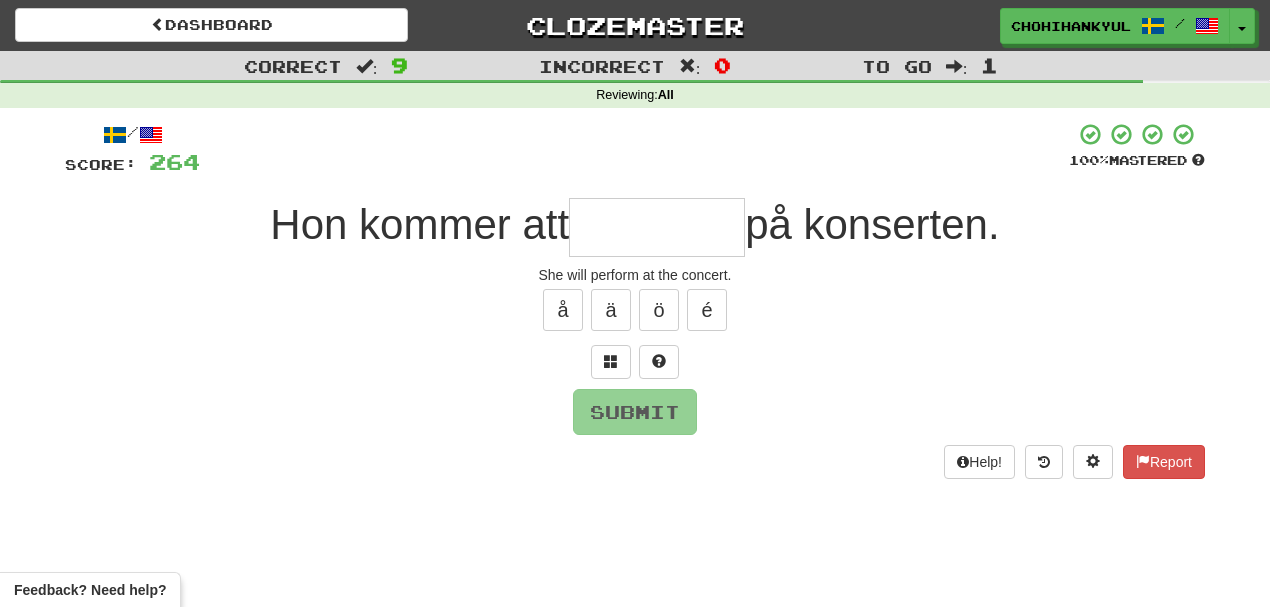 click on "Dashboard
Clozemaster
ChohiHanKyul
/
Toggle Dropdown
Dashboard
Leaderboard
Activity Feed
Notifications
Profile
Discussions
Deutsch
/
Türkçe
Streak:
0
Review:
3
Points Today: 0
English
/
Türkçe
Streak:
0
Review:
138
Daily Goal:  0 /200
Svenska
/
English
Streak:
48
Review:
3,496
Daily Goal:  1846 /500
Languages
Account
Logout
ChohiHanKyul
/
Toggle Dropdown
Dashboard
Leaderboard
Activity Feed
Notifications
Profile
Discussions
Deutsch
/
Türkçe
Streak:
0
Review:
3
Points Today: 0
English
/
Türkçe
Streak:
0
Review:
138
Daily Goal:" at bounding box center [635, 303] 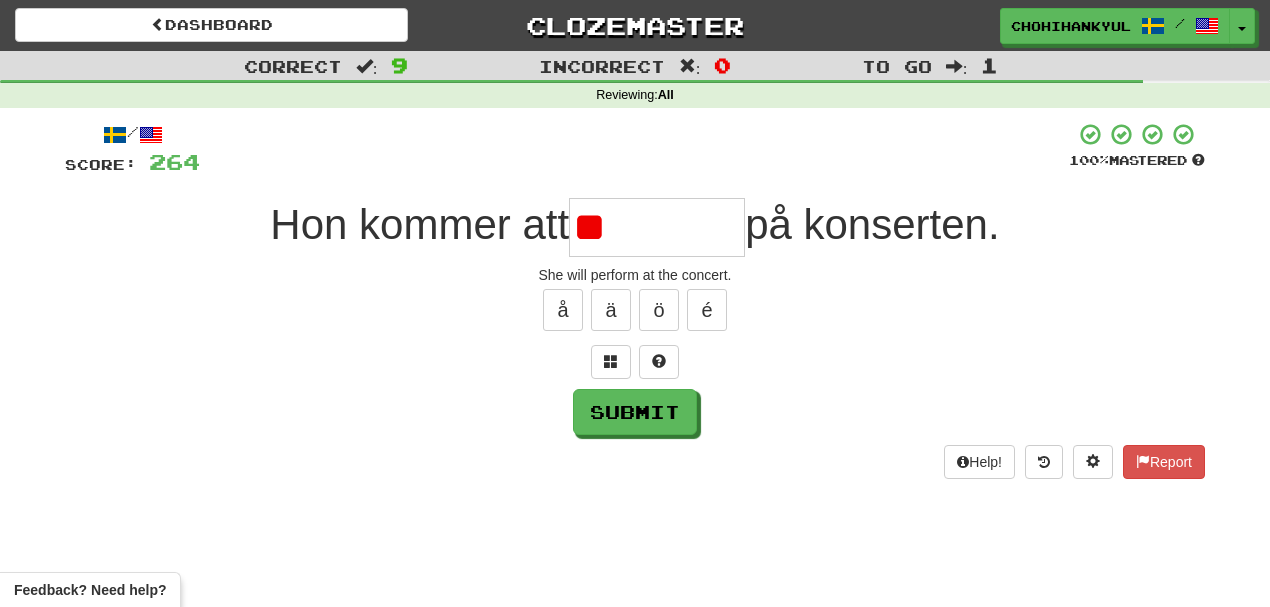 type on "*" 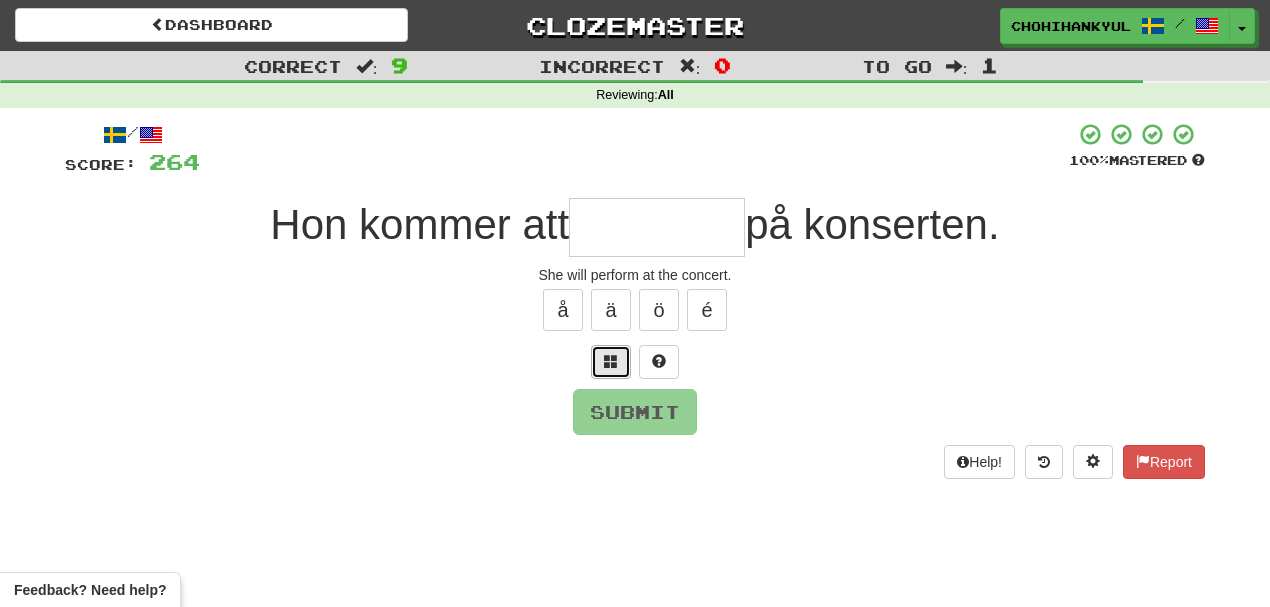 click at bounding box center [611, 362] 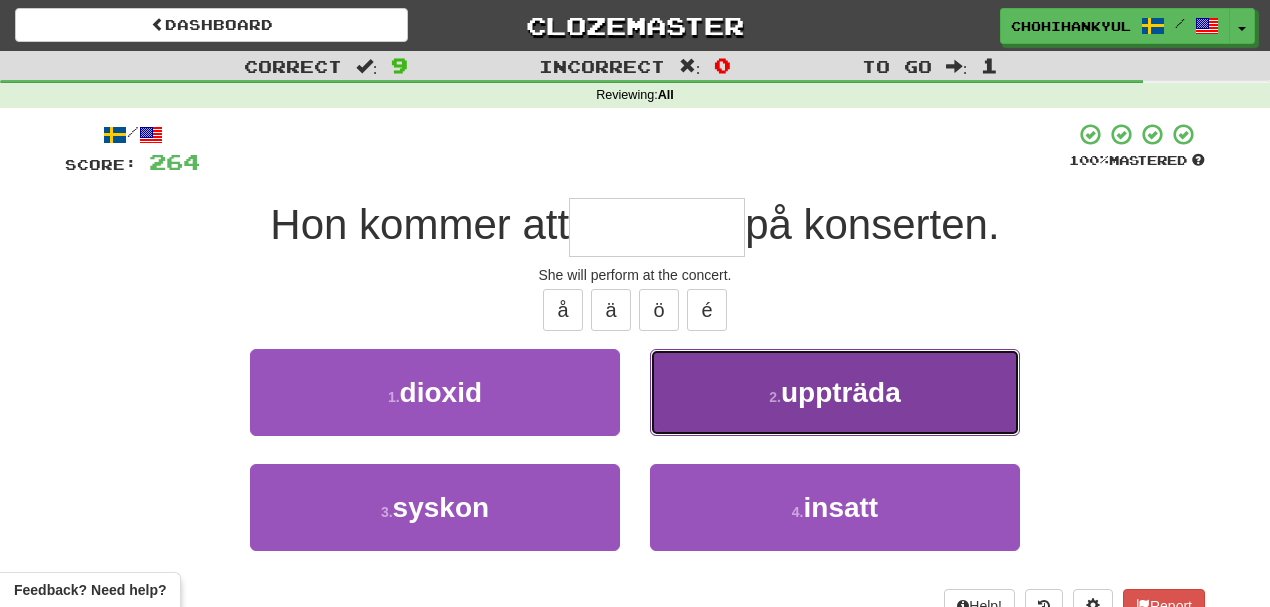 click on "2 .  uppträda" at bounding box center [835, 392] 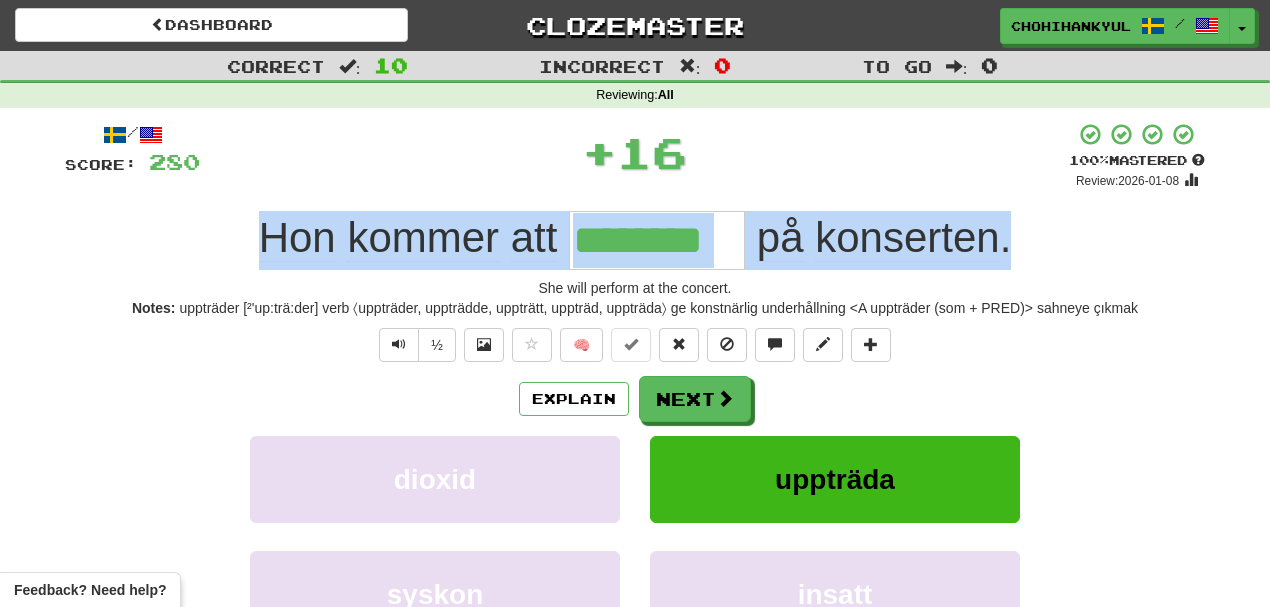 drag, startPoint x: 249, startPoint y: 228, endPoint x: 1022, endPoint y: 223, distance: 773.0162 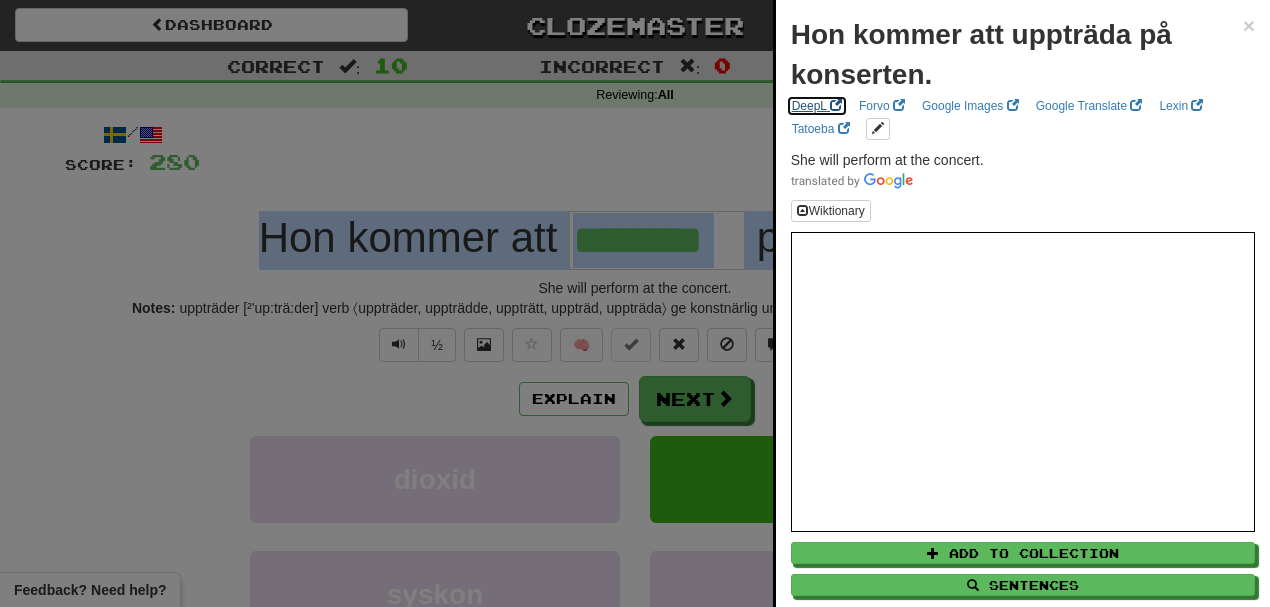 click on "DeepL" at bounding box center [817, 106] 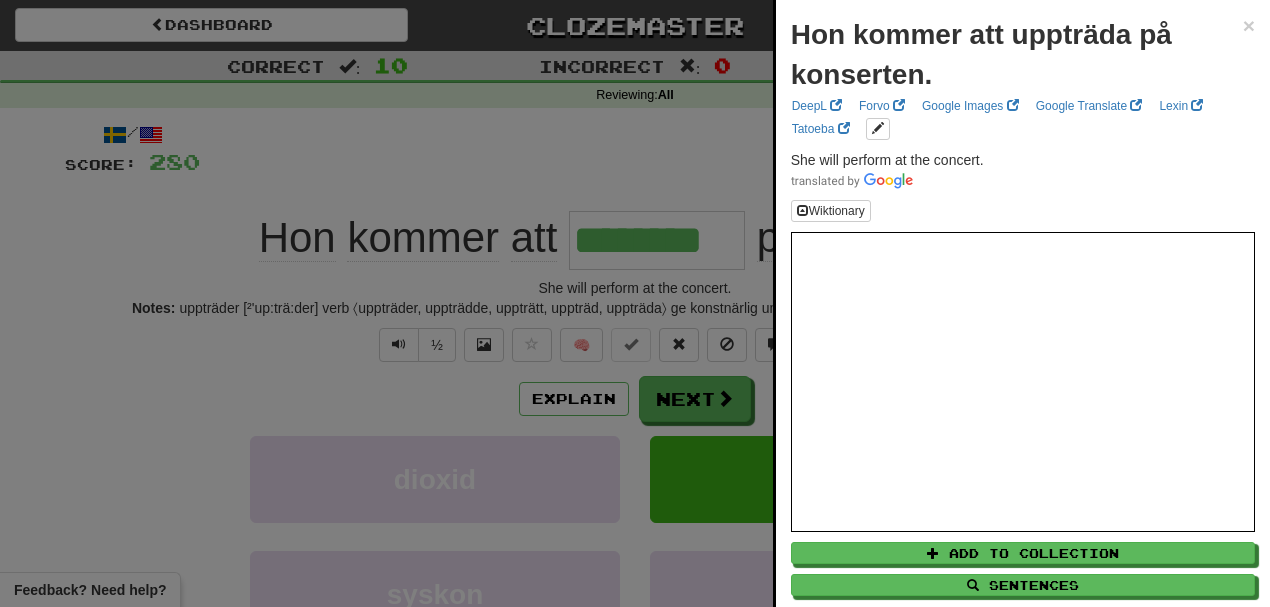 click at bounding box center [635, 303] 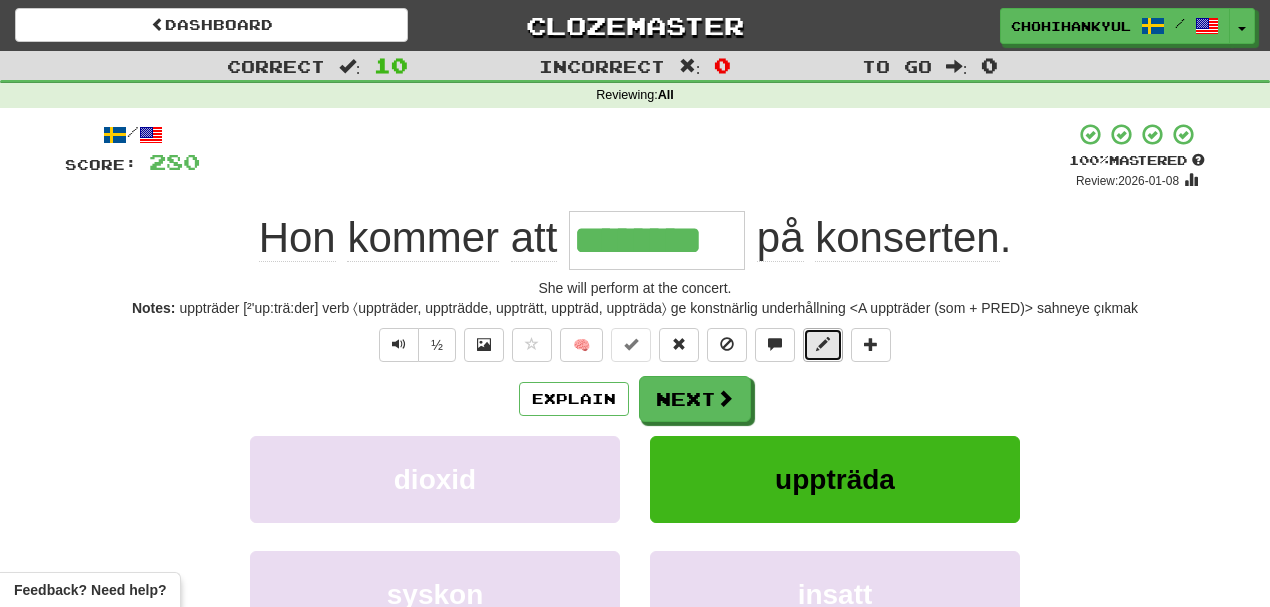 click at bounding box center [823, 344] 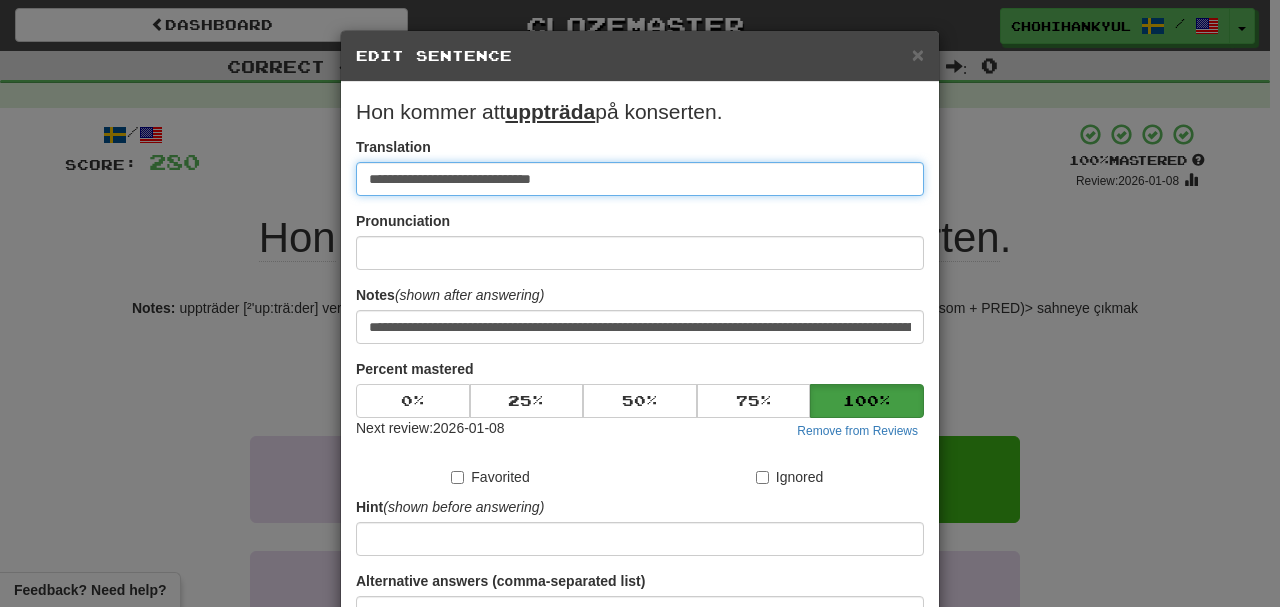 paste on "**********" 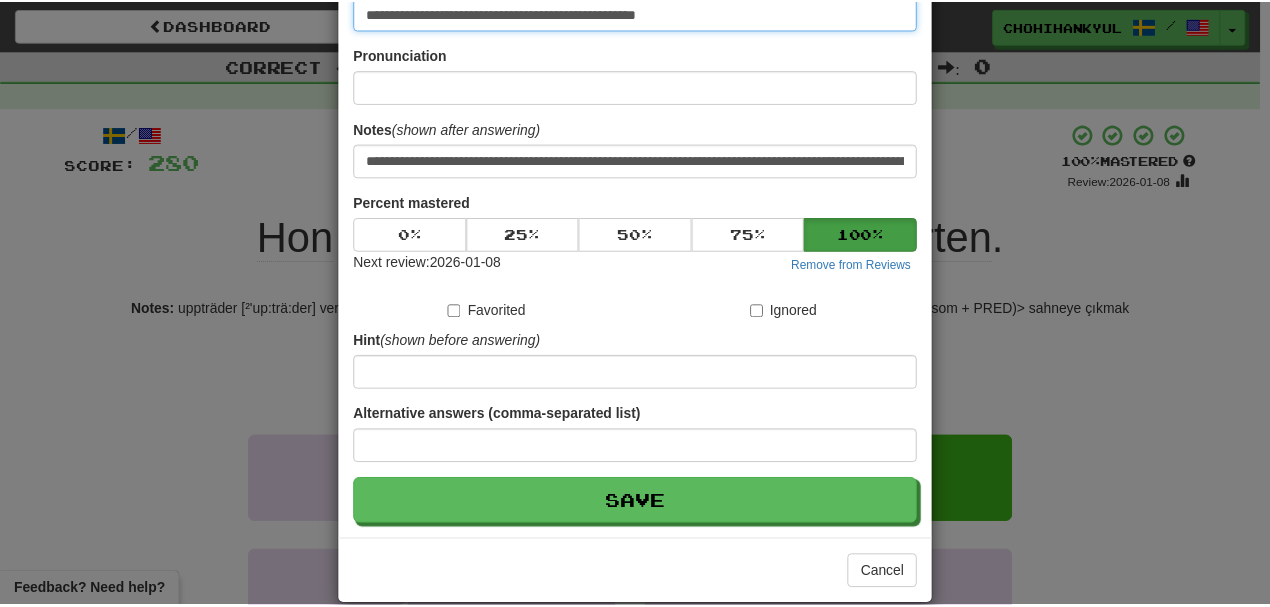 scroll, scrollTop: 190, scrollLeft: 0, axis: vertical 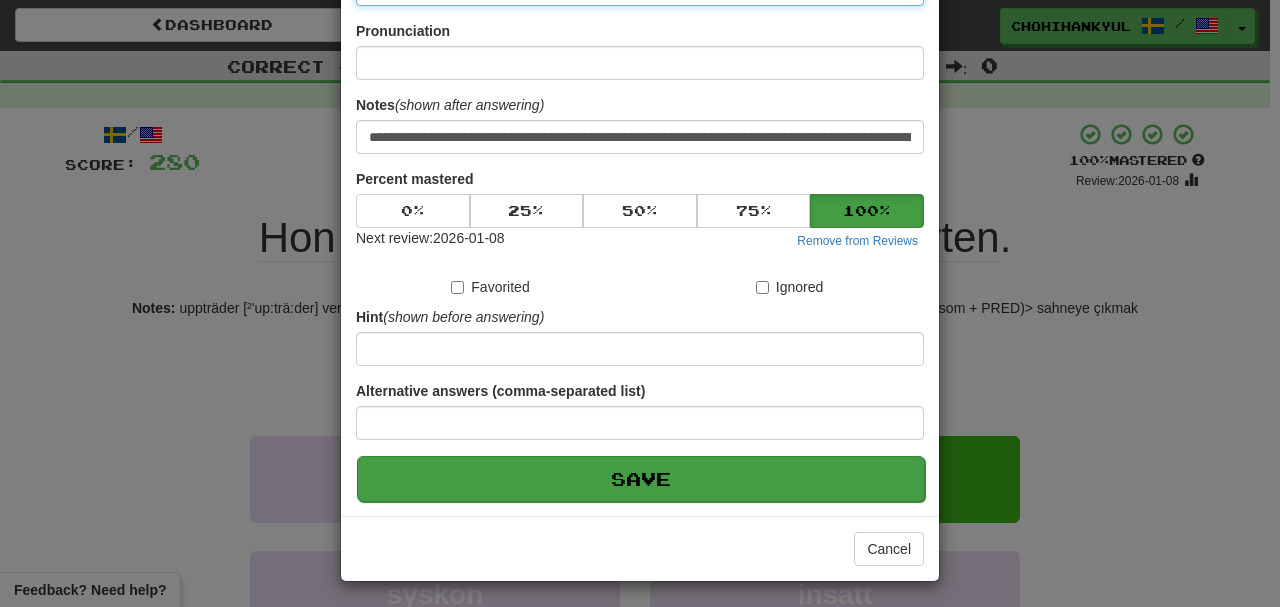 type on "**********" 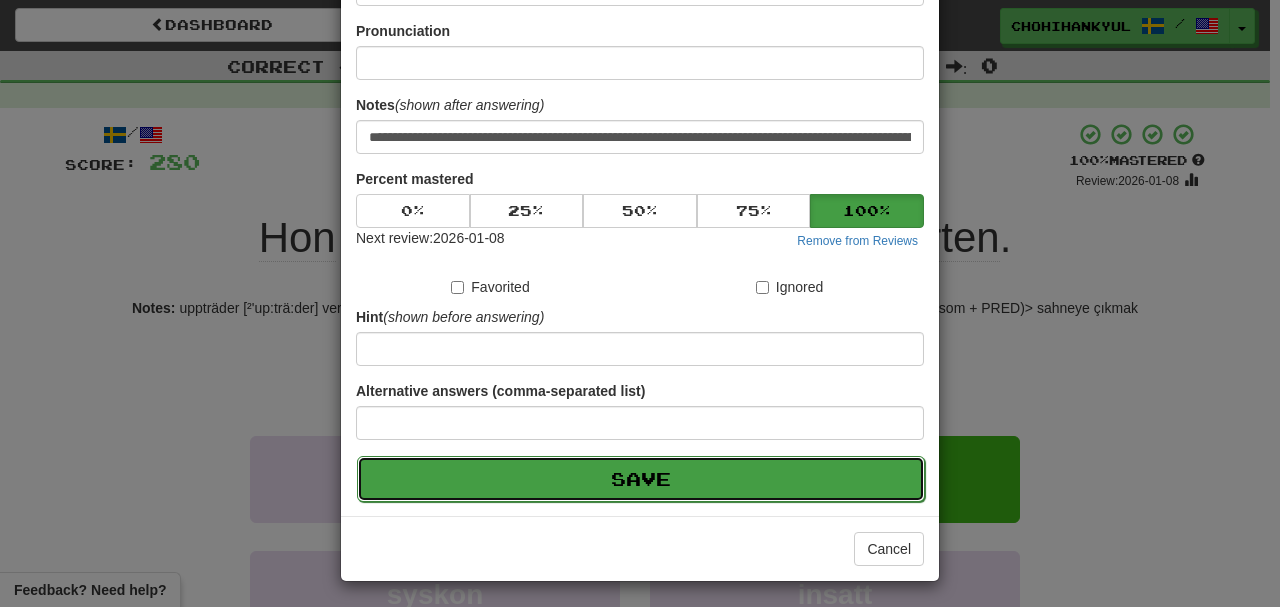 click on "Save" at bounding box center (641, 479) 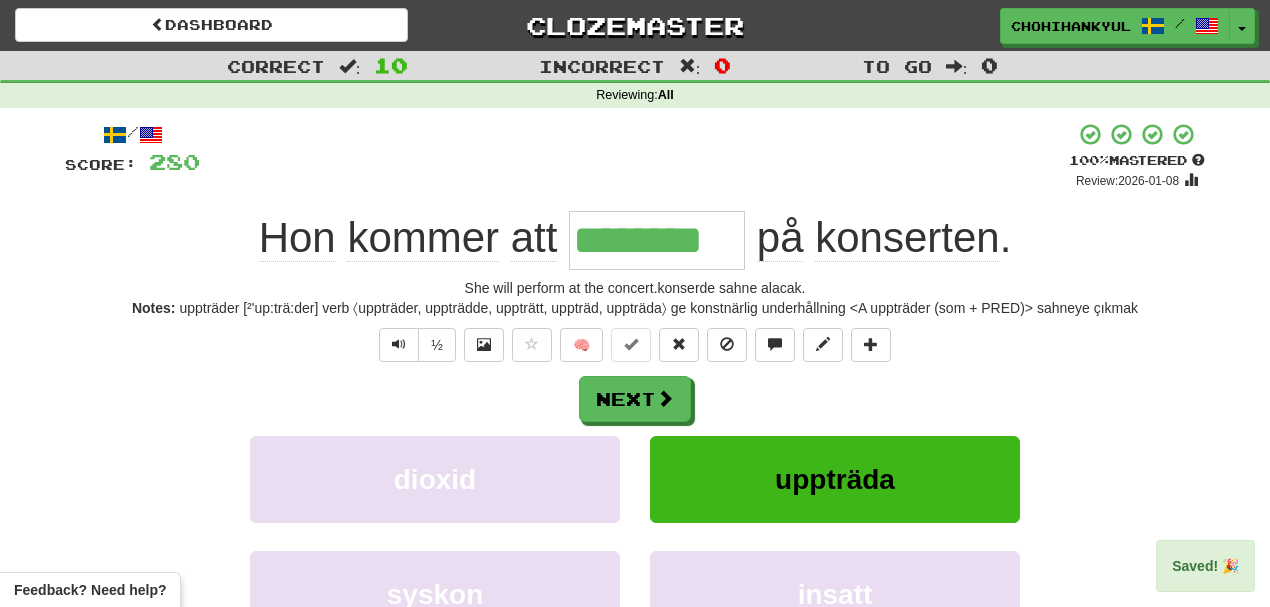 click on "Next" at bounding box center [635, 399] 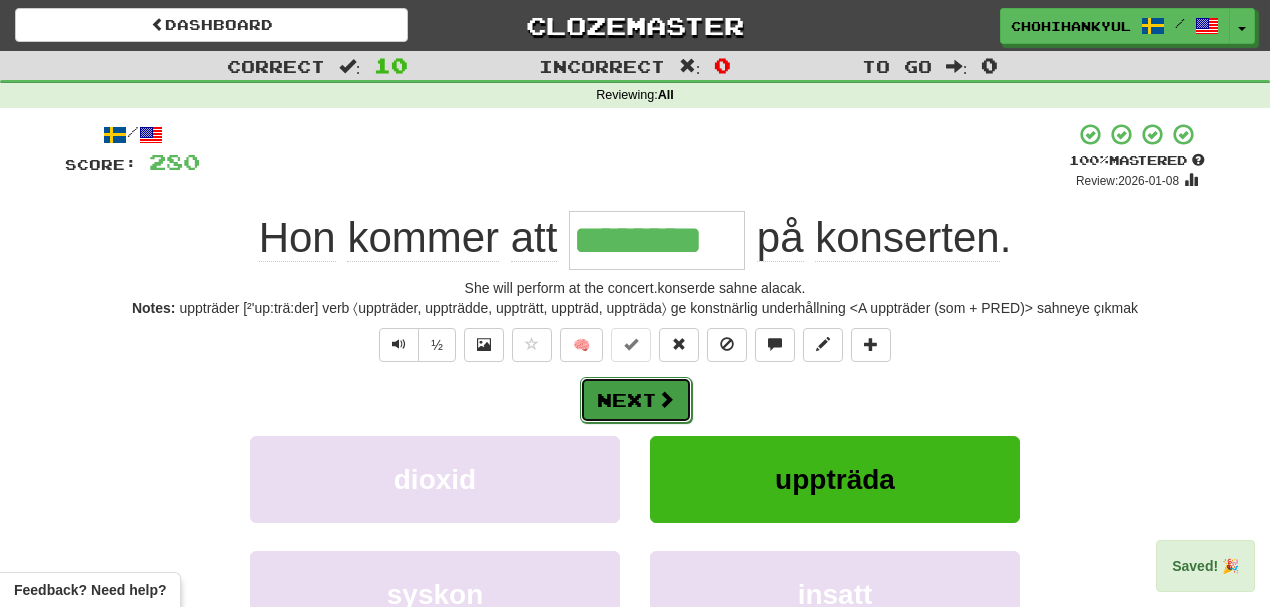 click at bounding box center (666, 399) 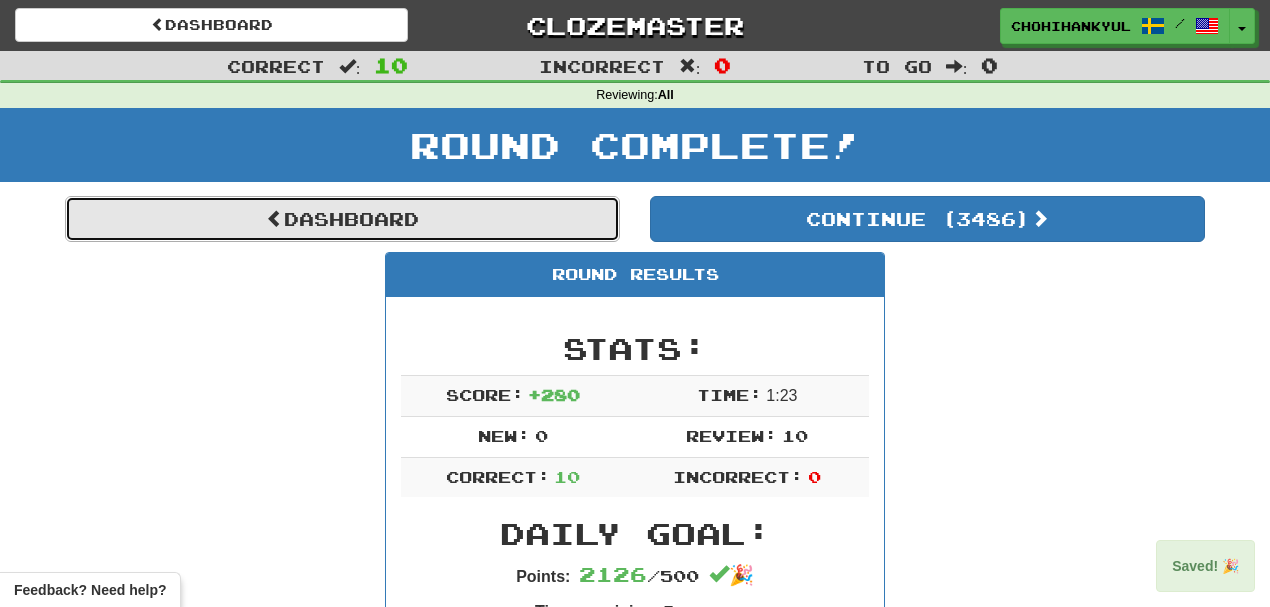 click on "Dashboard" at bounding box center (342, 219) 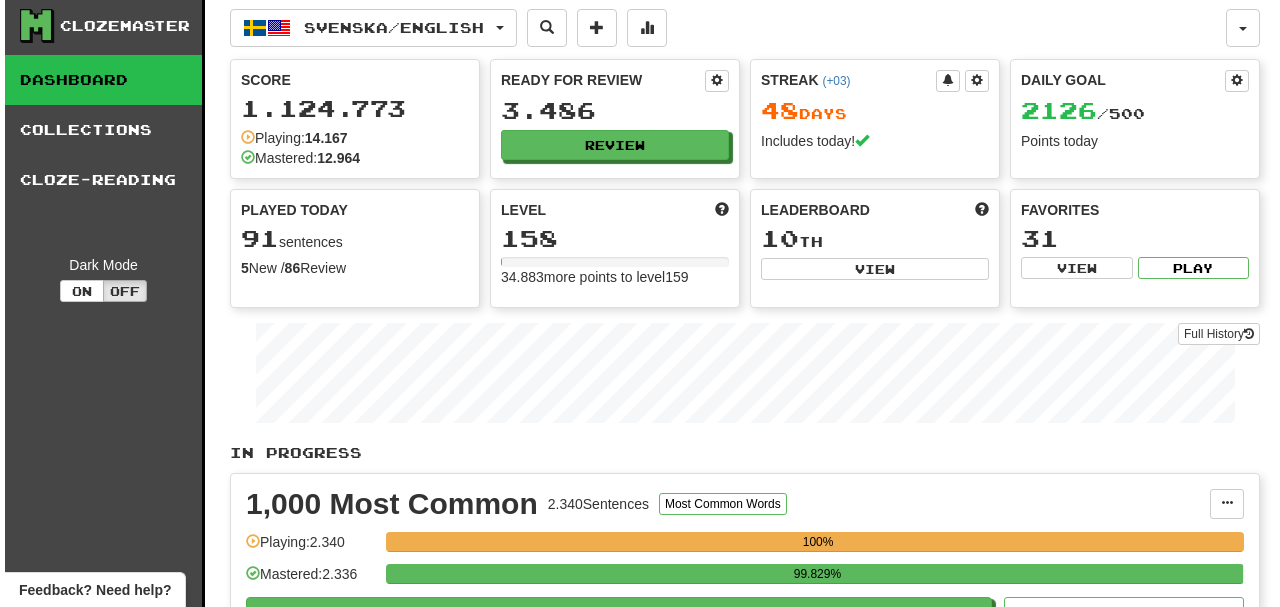 scroll, scrollTop: 0, scrollLeft: 0, axis: both 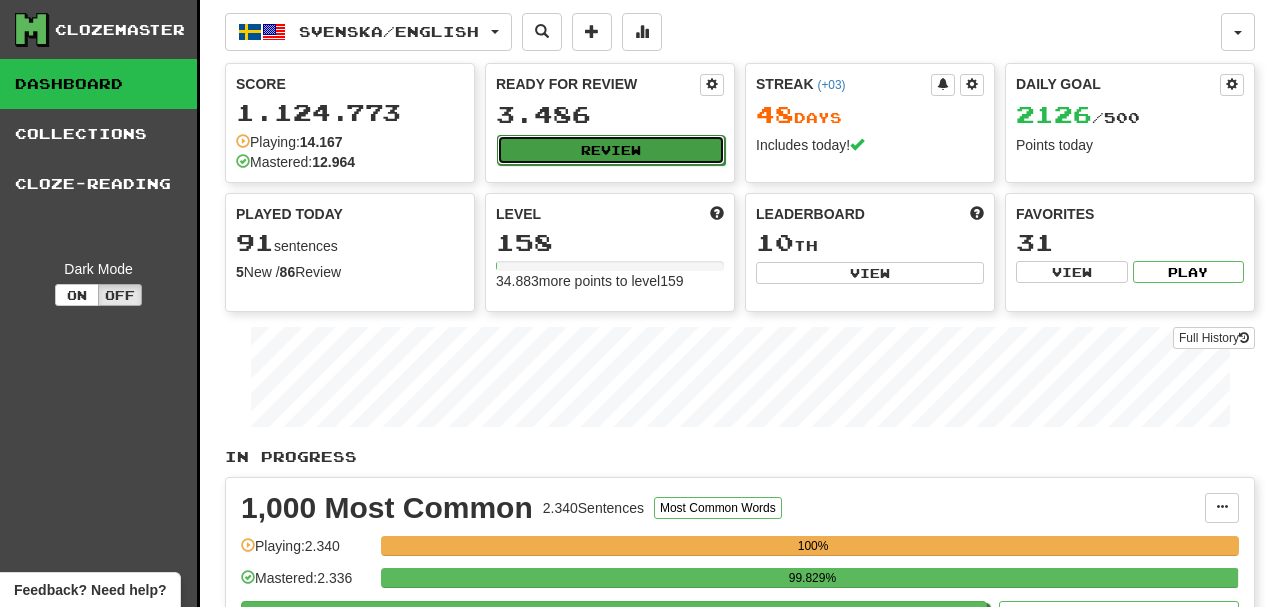 click on "Review" at bounding box center (611, 150) 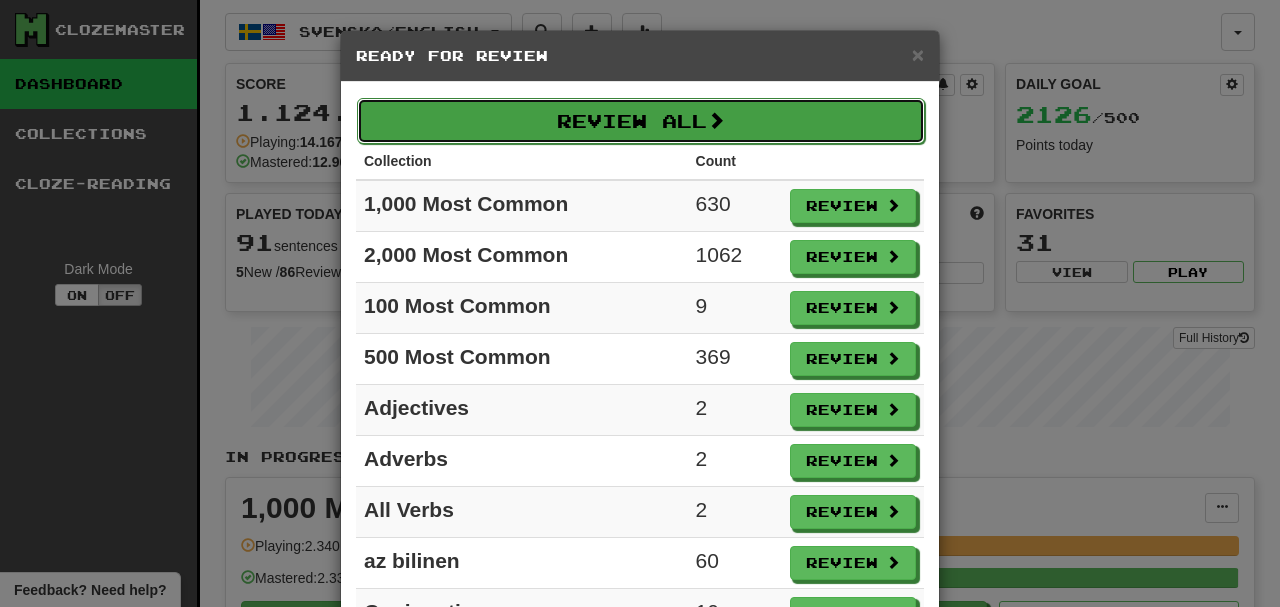 click on "Review All" at bounding box center [641, 121] 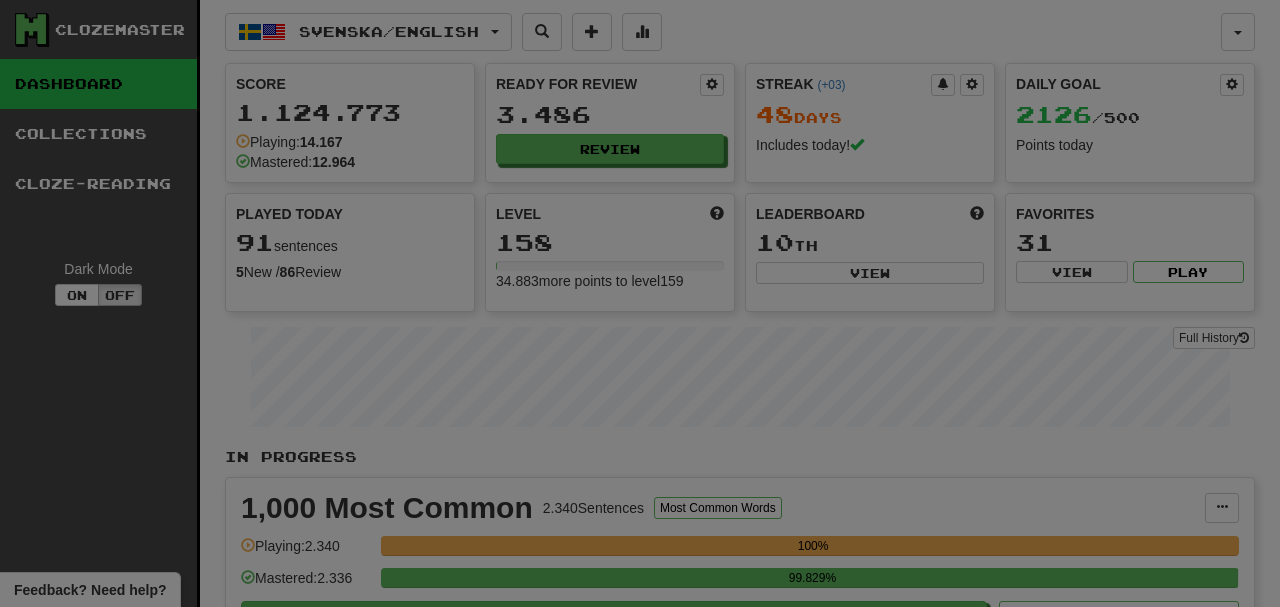 select on "**" 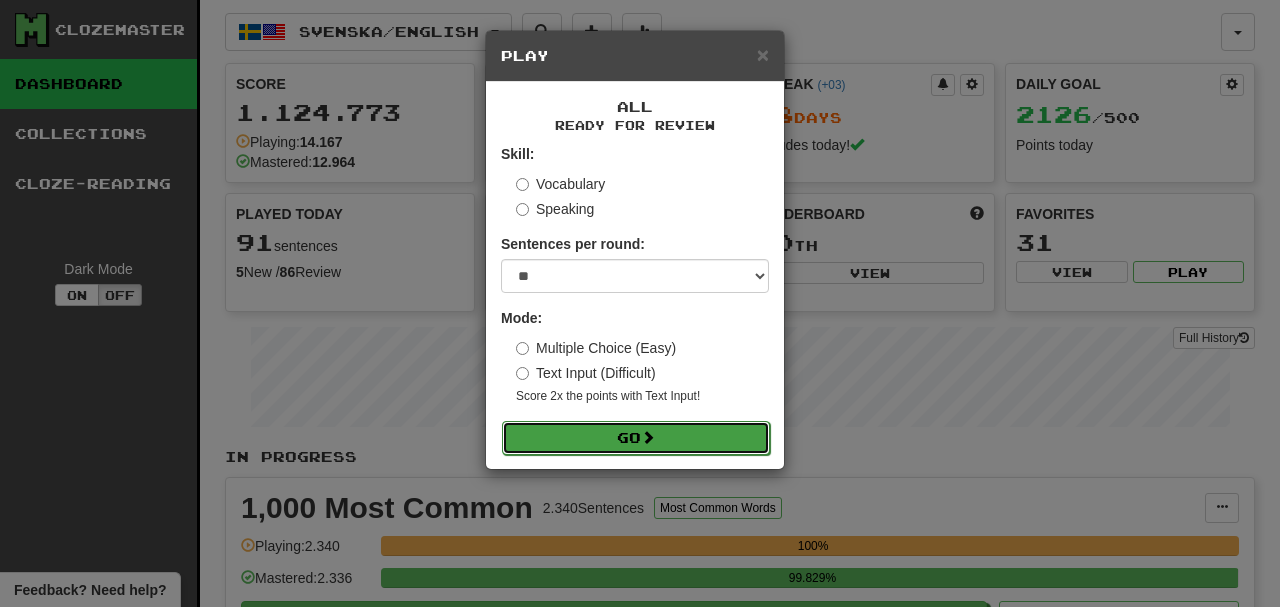 click on "Go" at bounding box center [636, 438] 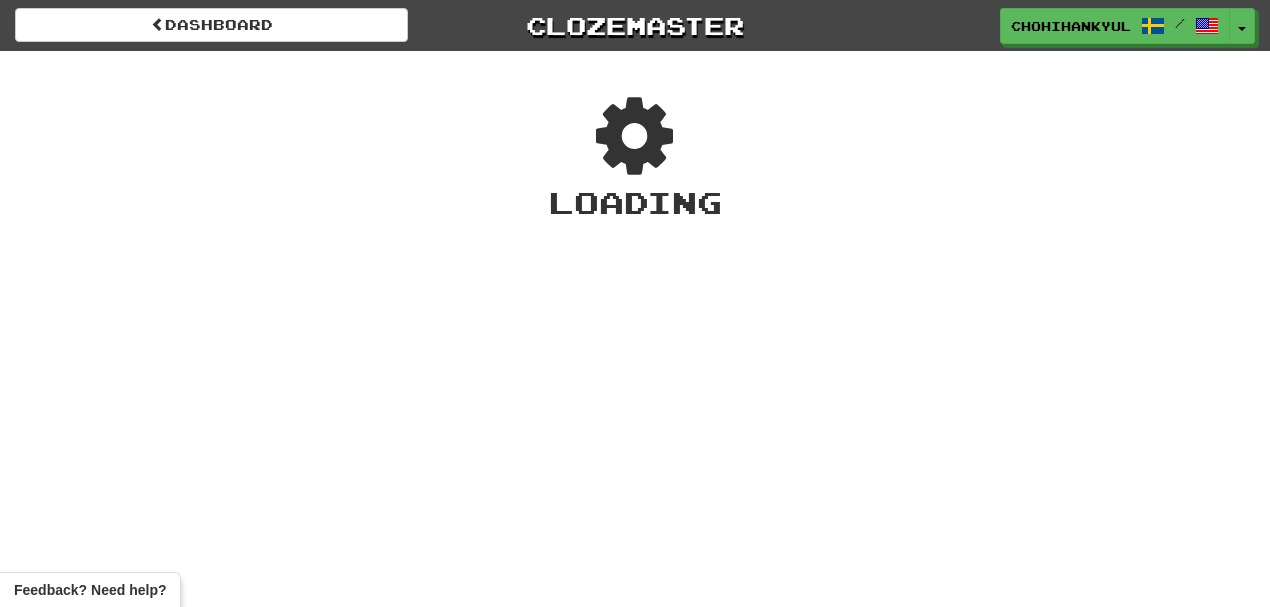 scroll, scrollTop: 0, scrollLeft: 0, axis: both 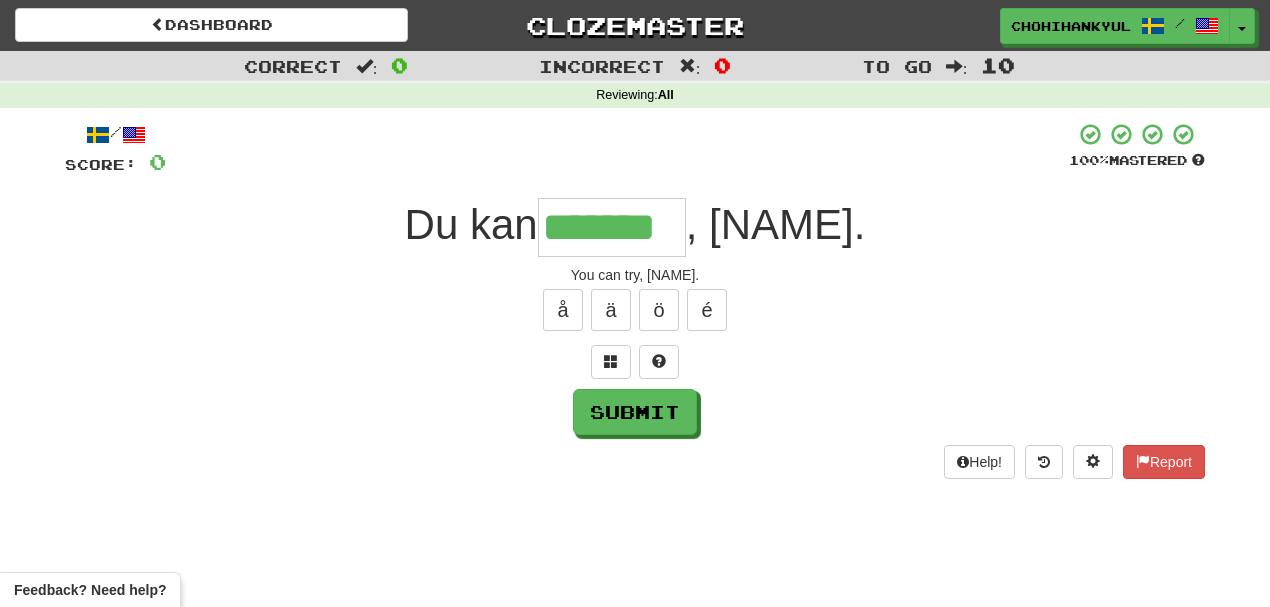 type on "*******" 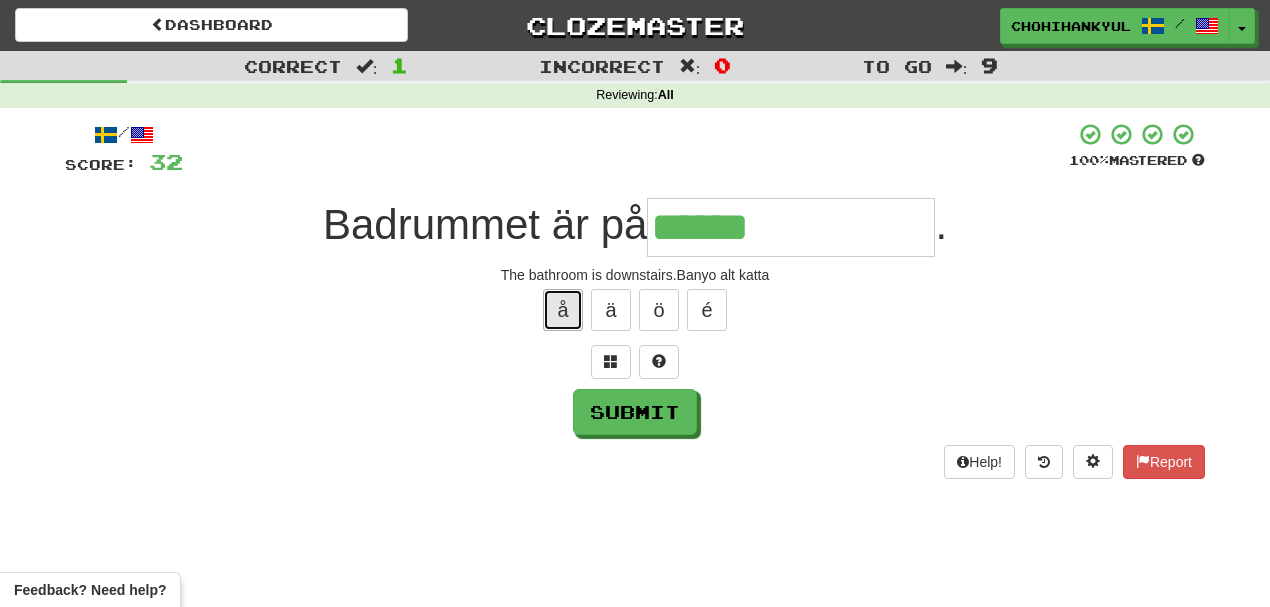 click on "å" at bounding box center [563, 310] 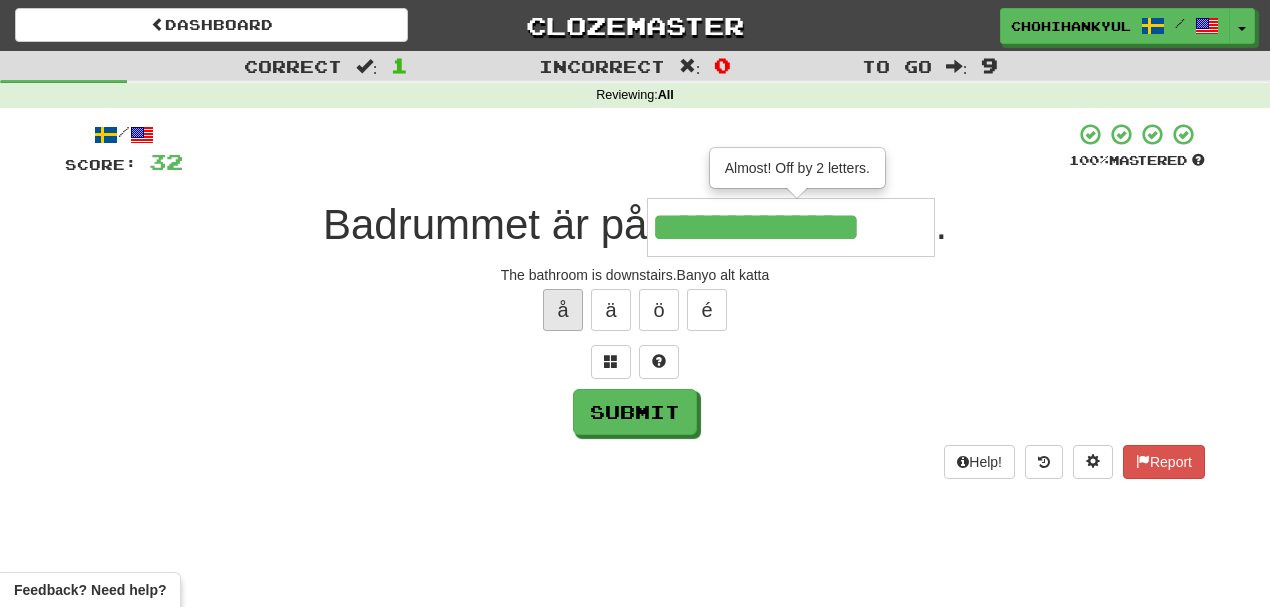 type on "**********" 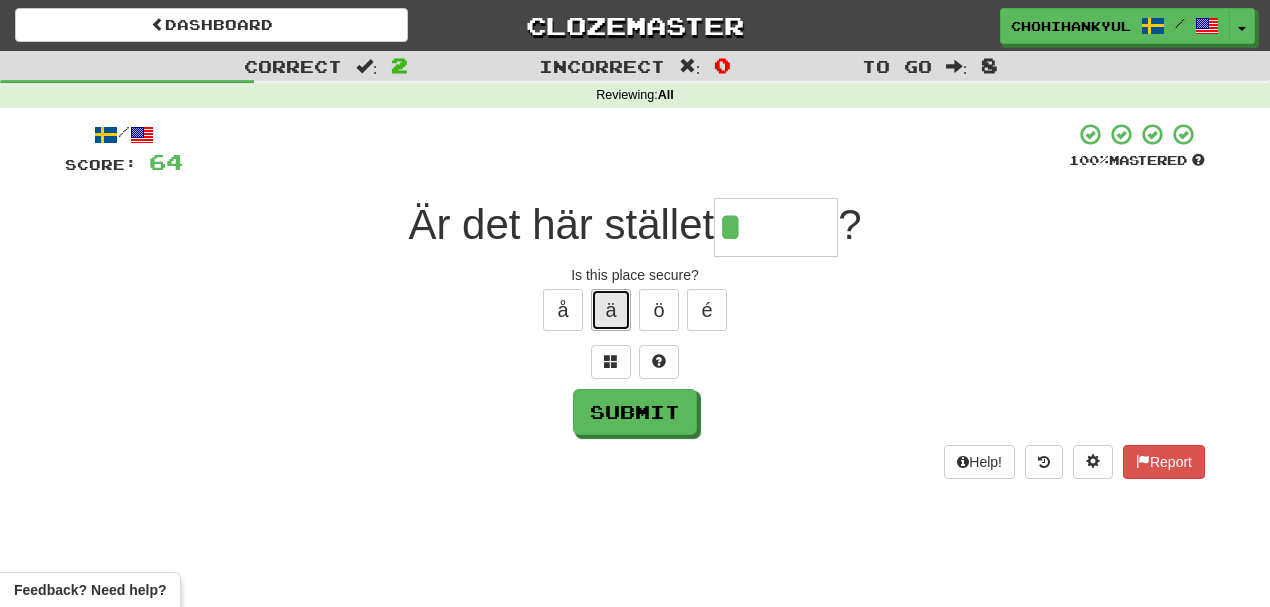 click on "ä" at bounding box center (611, 310) 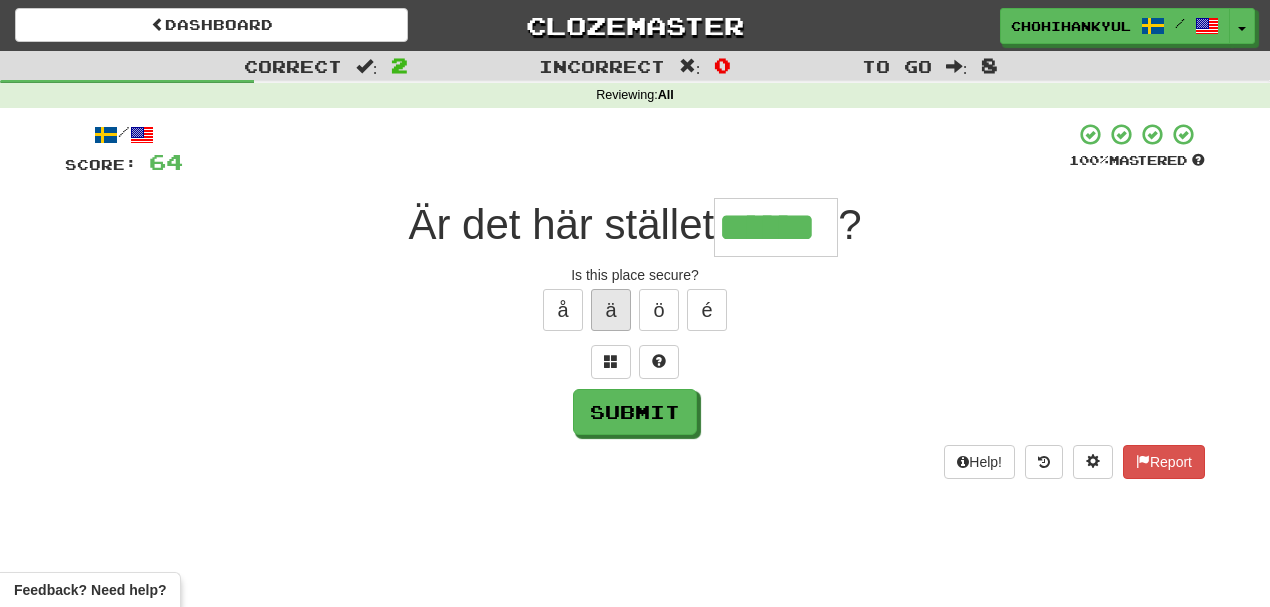 type on "******" 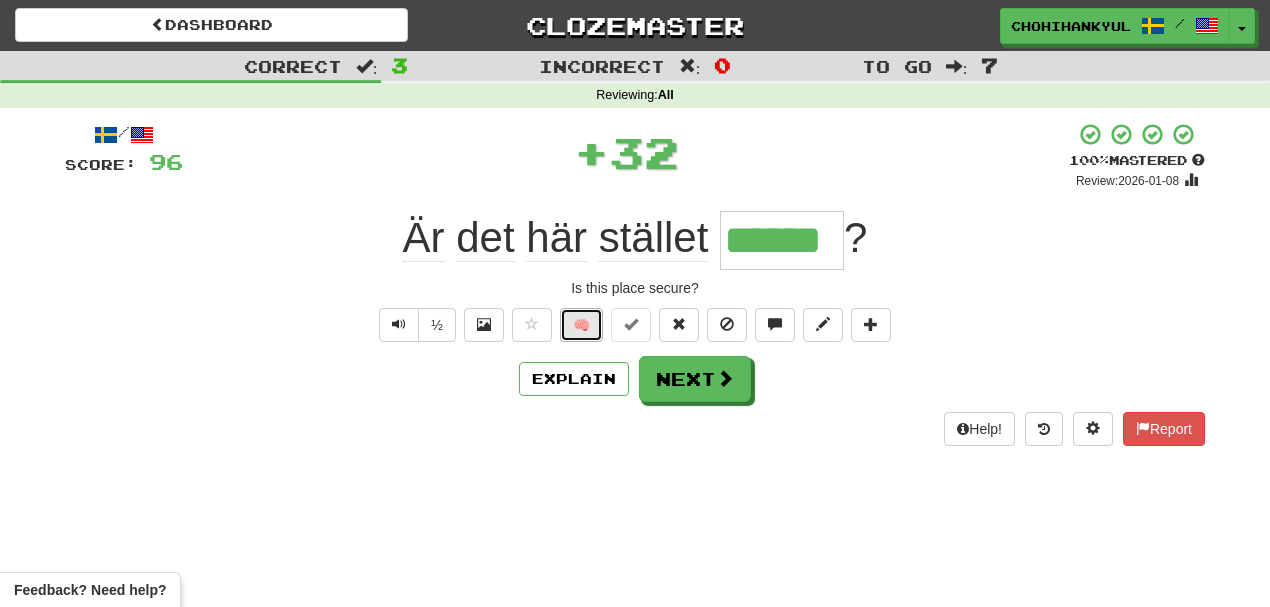 click on "🧠" at bounding box center [581, 325] 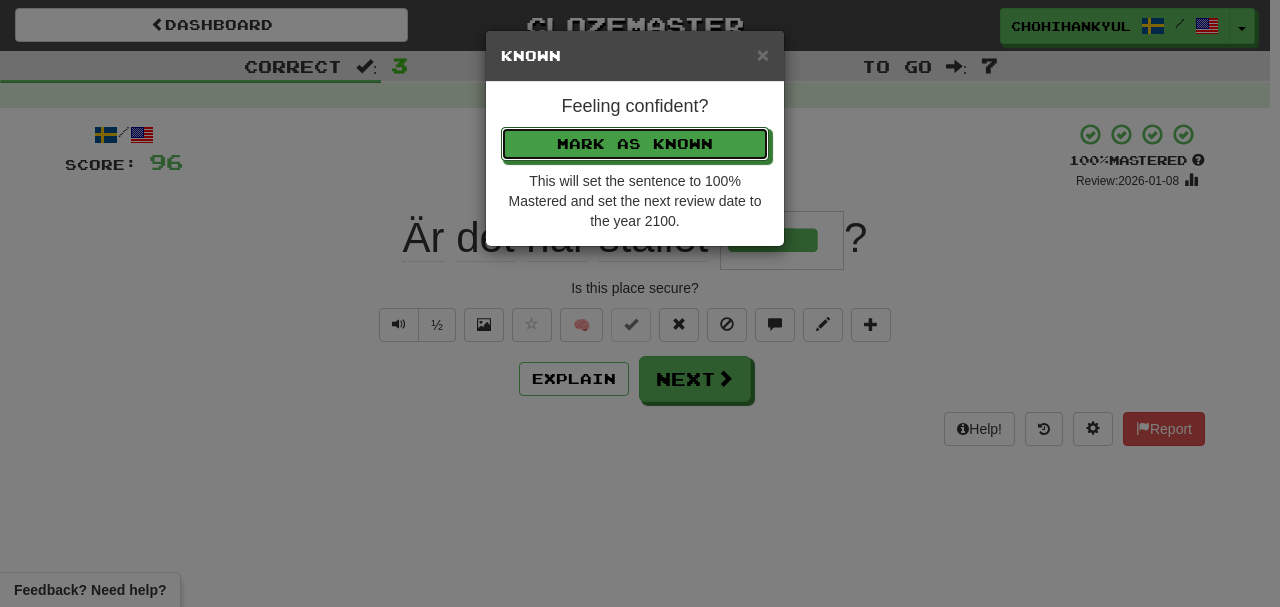 click on "Mark as Known" at bounding box center (635, 144) 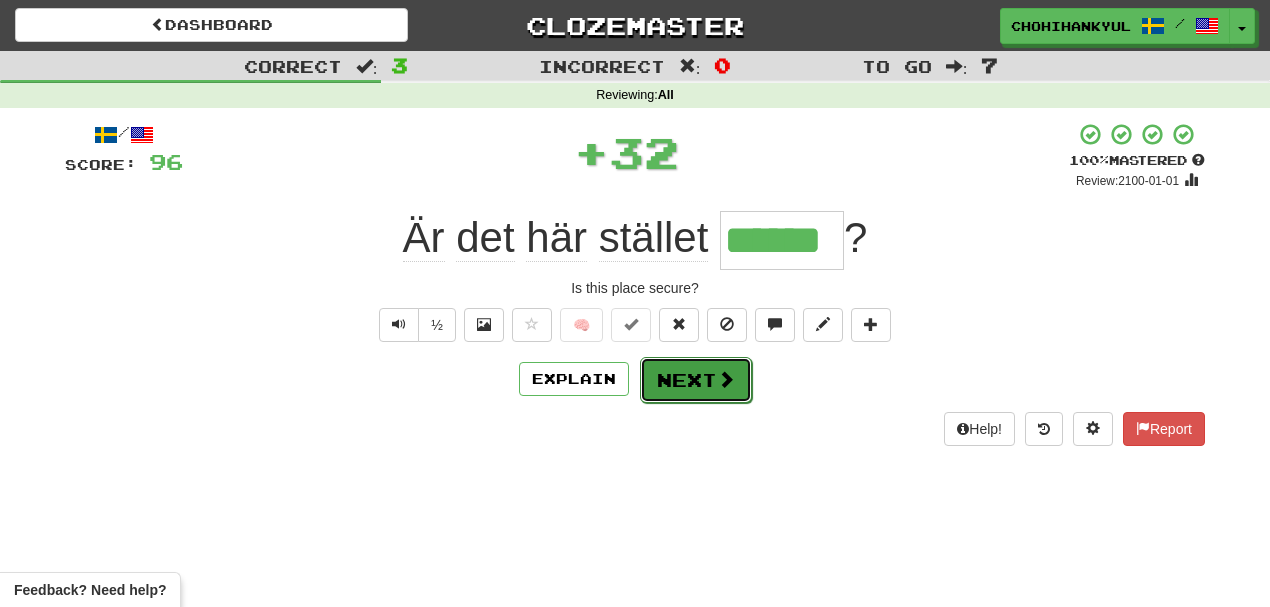 click on "Next" at bounding box center [696, 380] 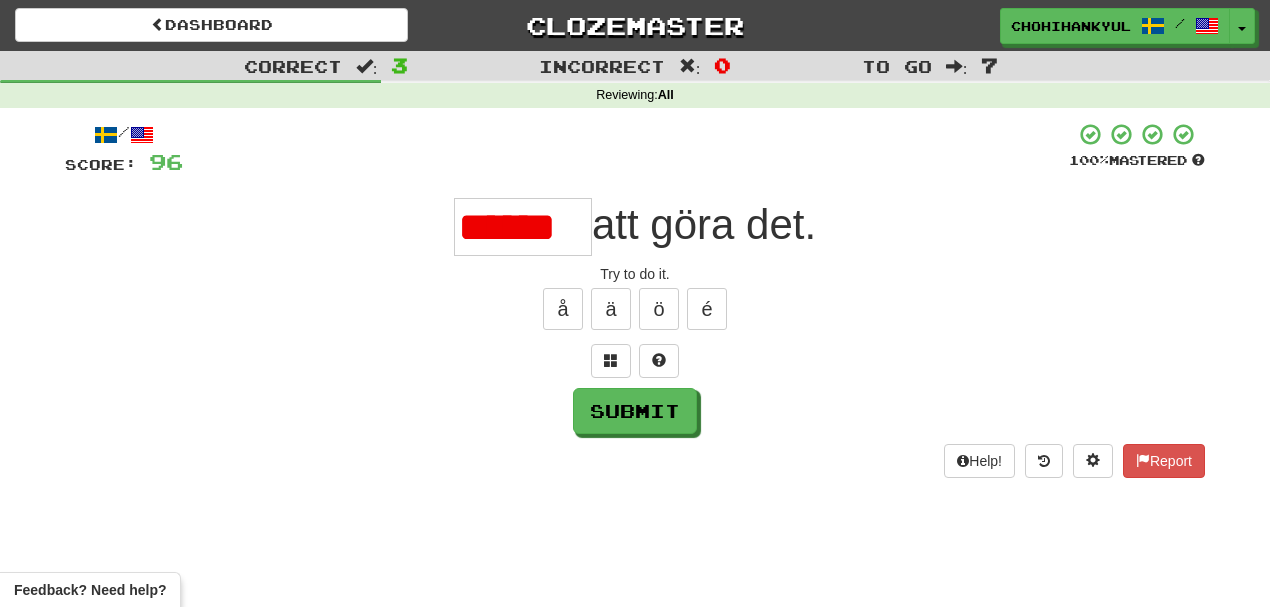 scroll, scrollTop: 0, scrollLeft: 0, axis: both 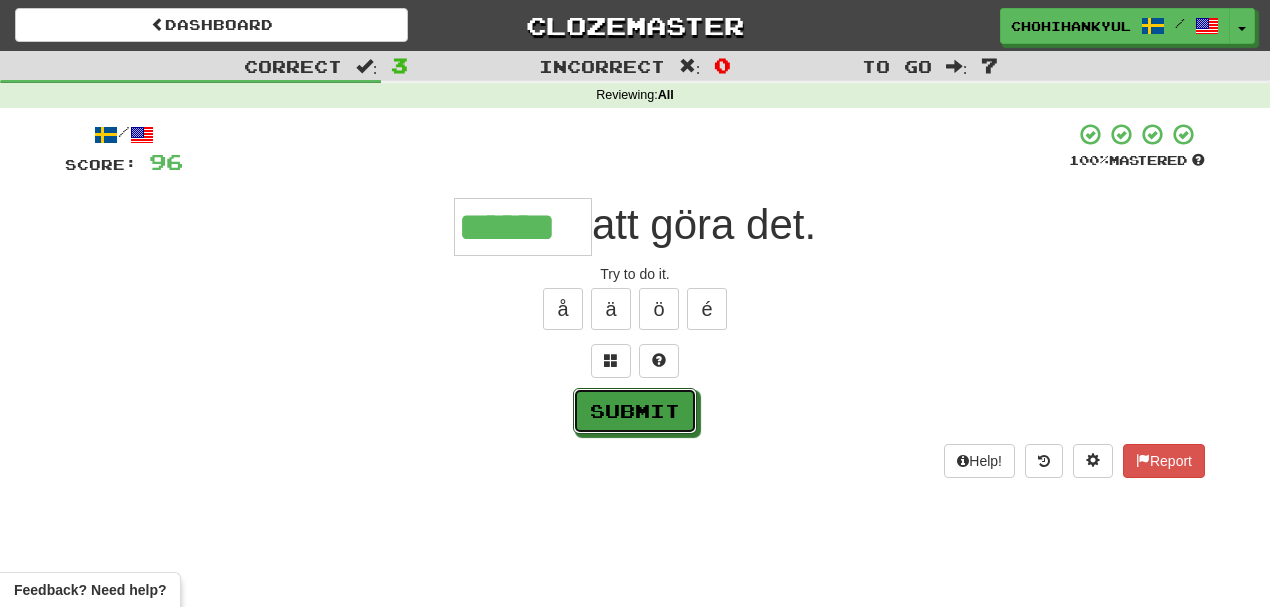 click on "Submit" at bounding box center (635, 411) 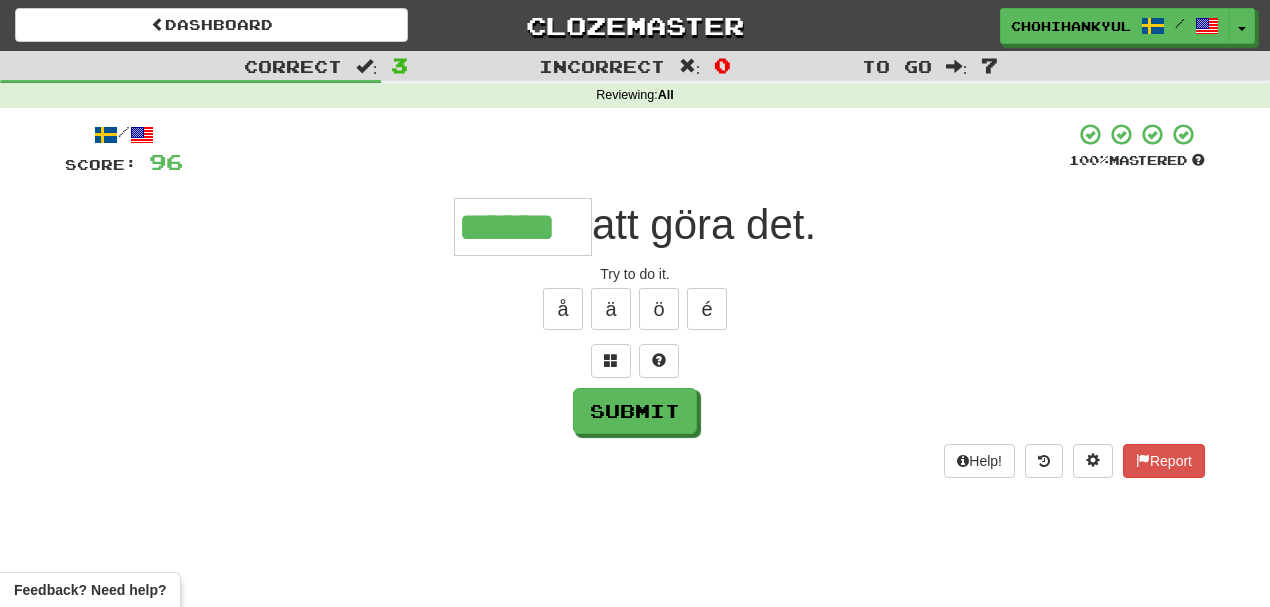 type on "******" 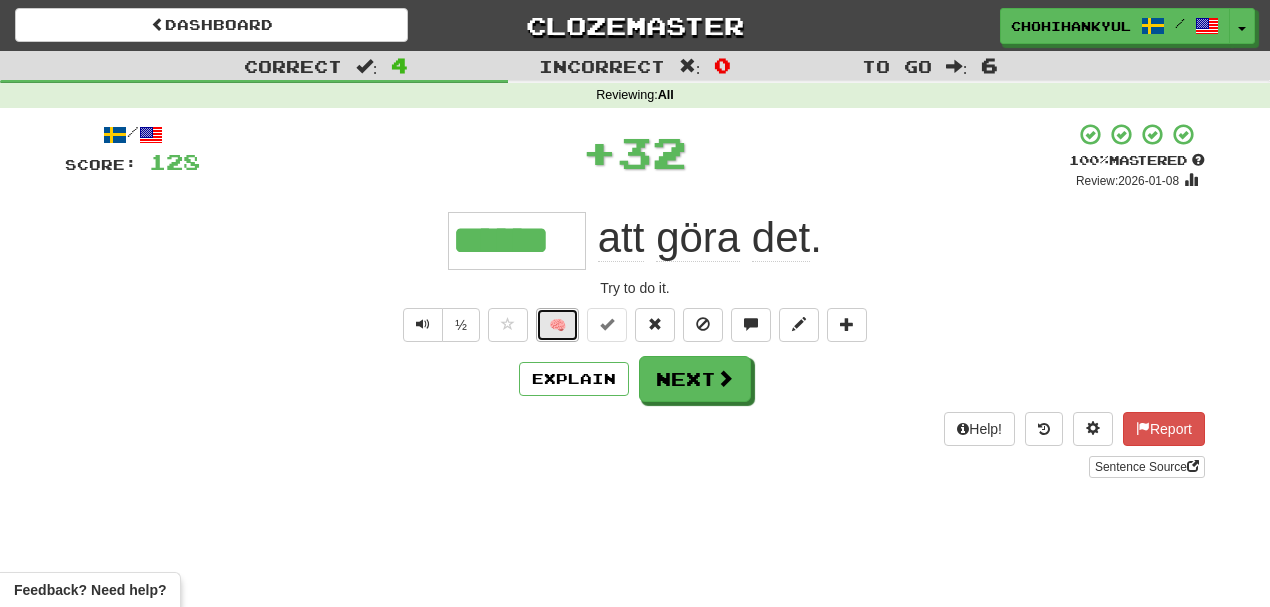 click on "🧠" at bounding box center (557, 325) 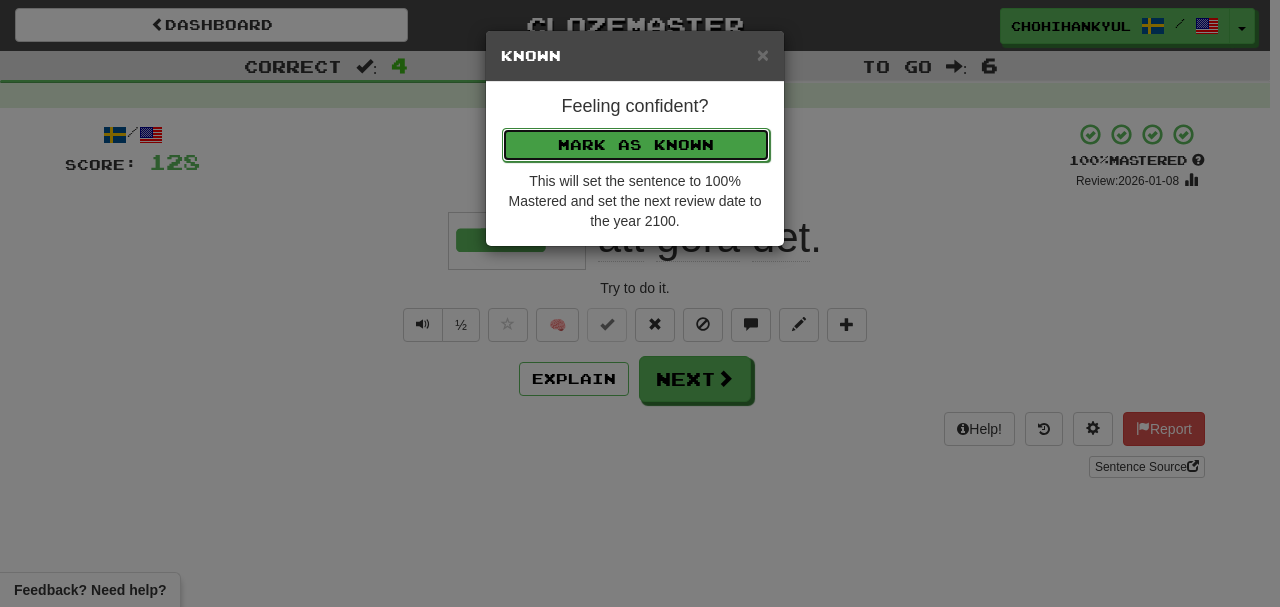 click on "Mark as Known" at bounding box center [636, 145] 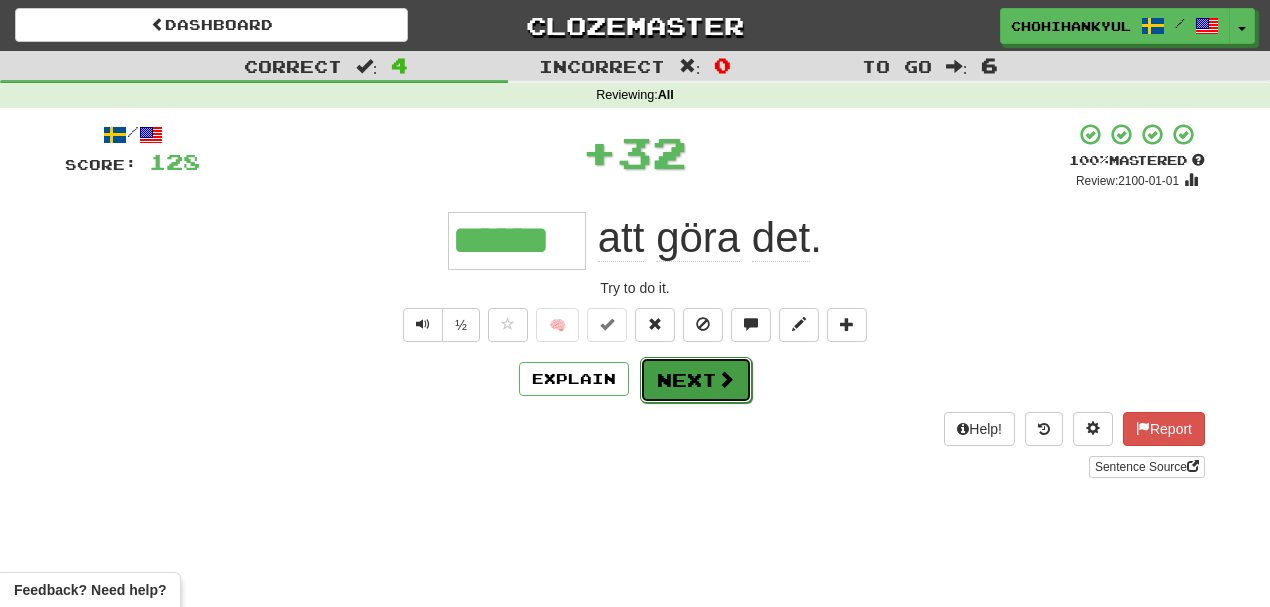 click on "Next" at bounding box center [696, 380] 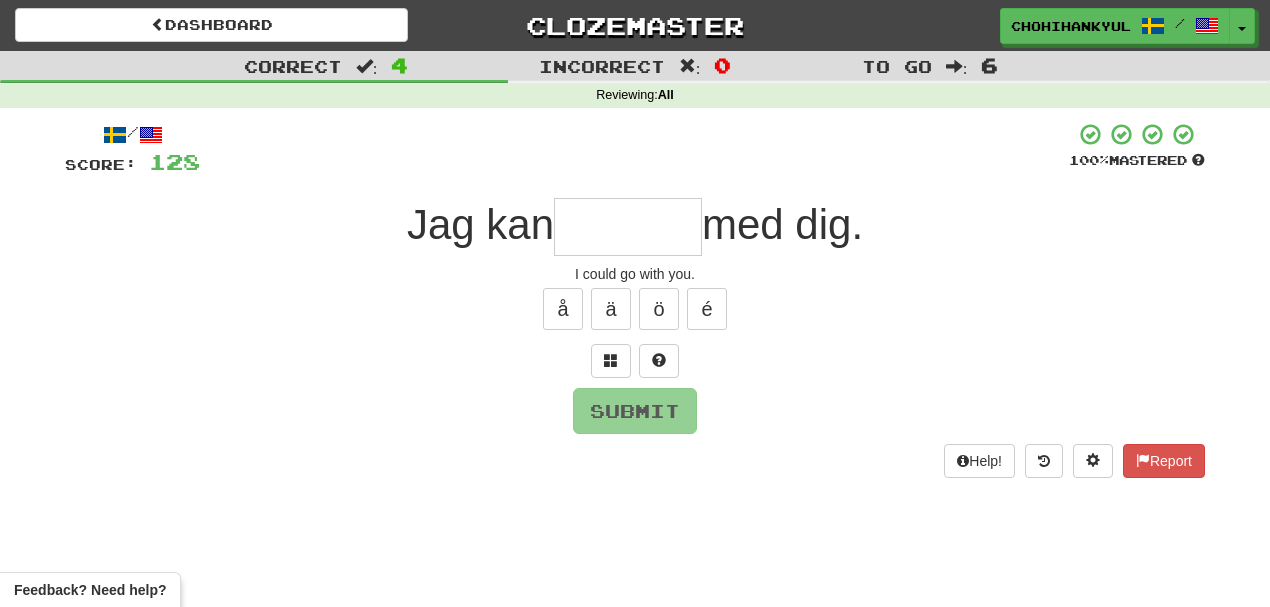 type on "*" 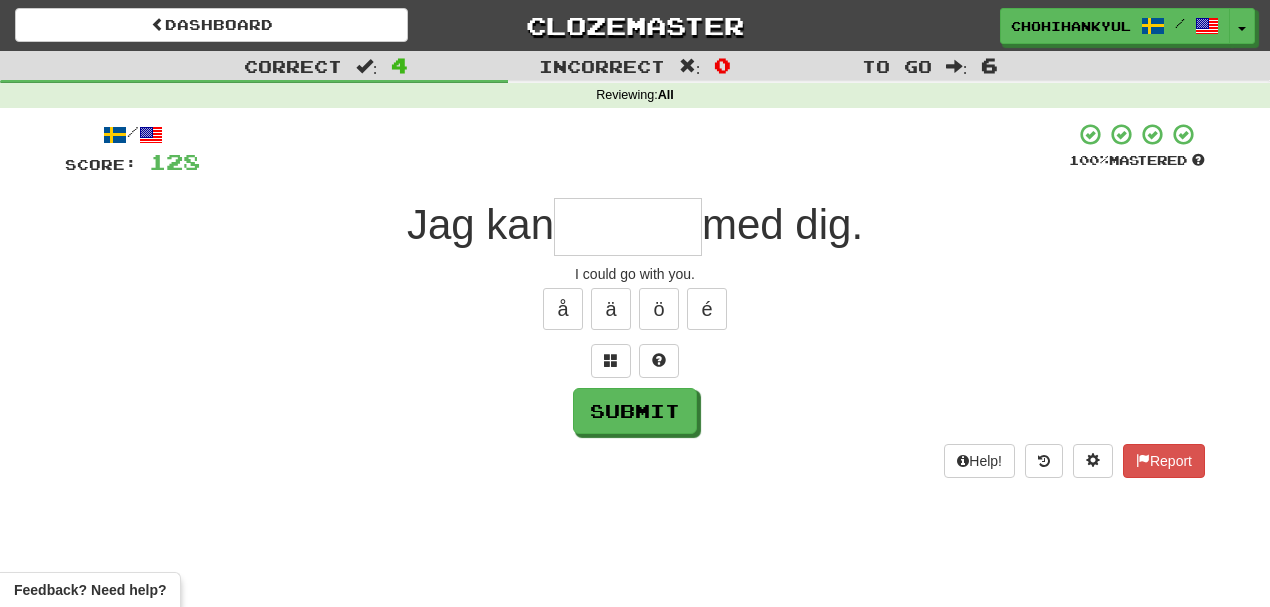 type on "*" 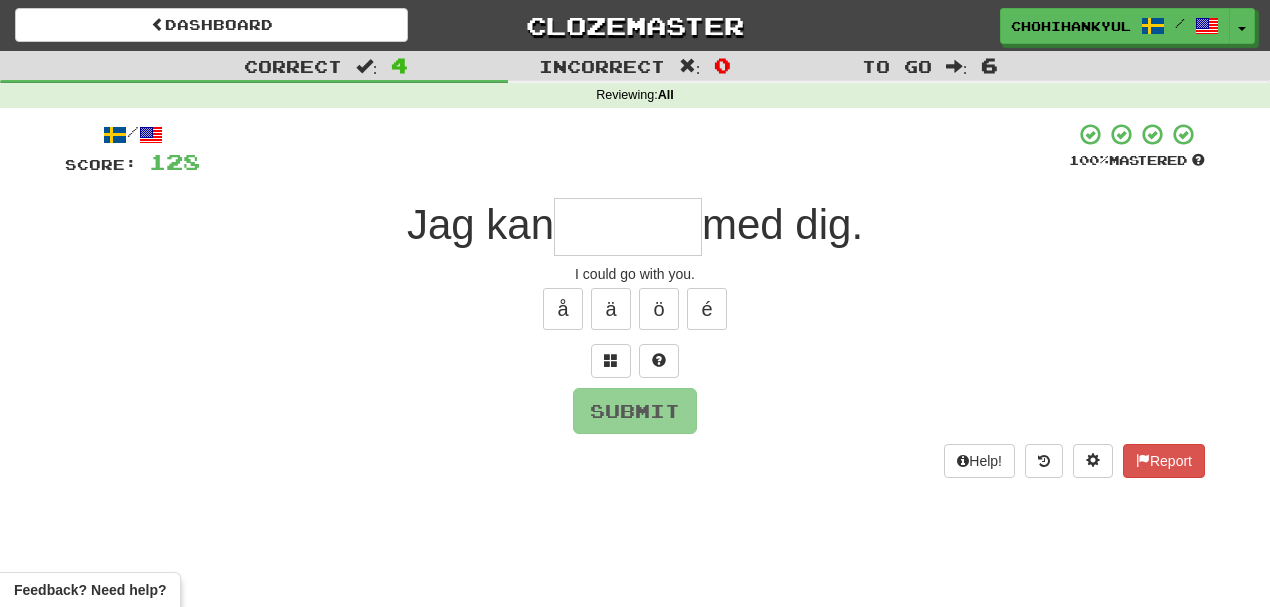 type on "*" 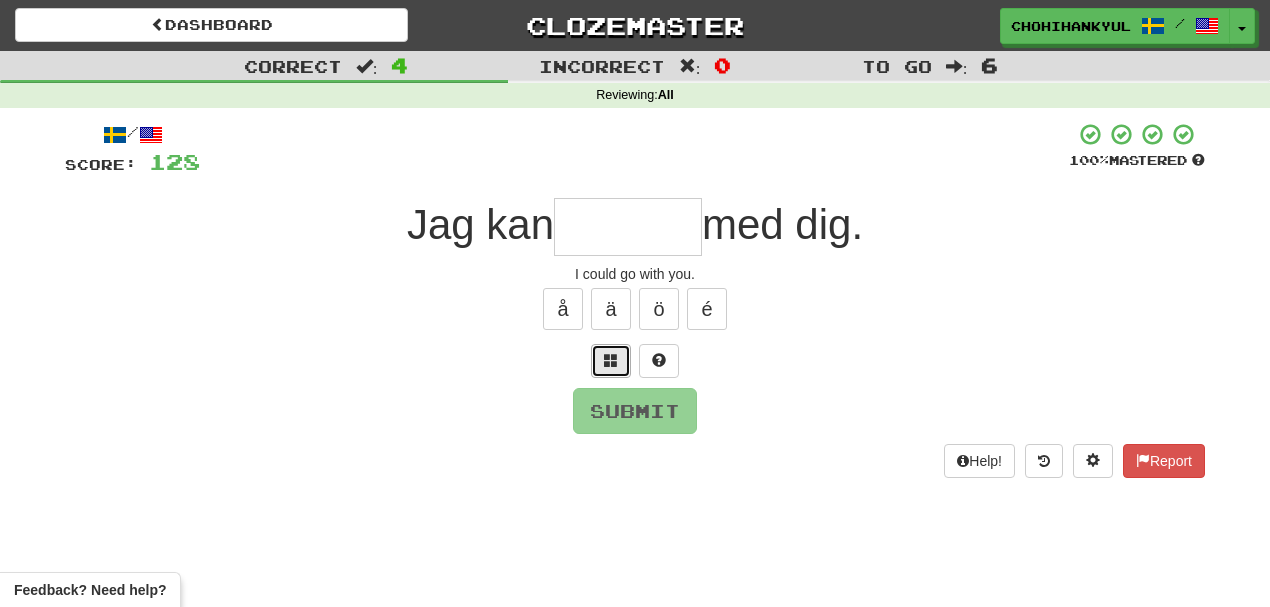 click at bounding box center [611, 361] 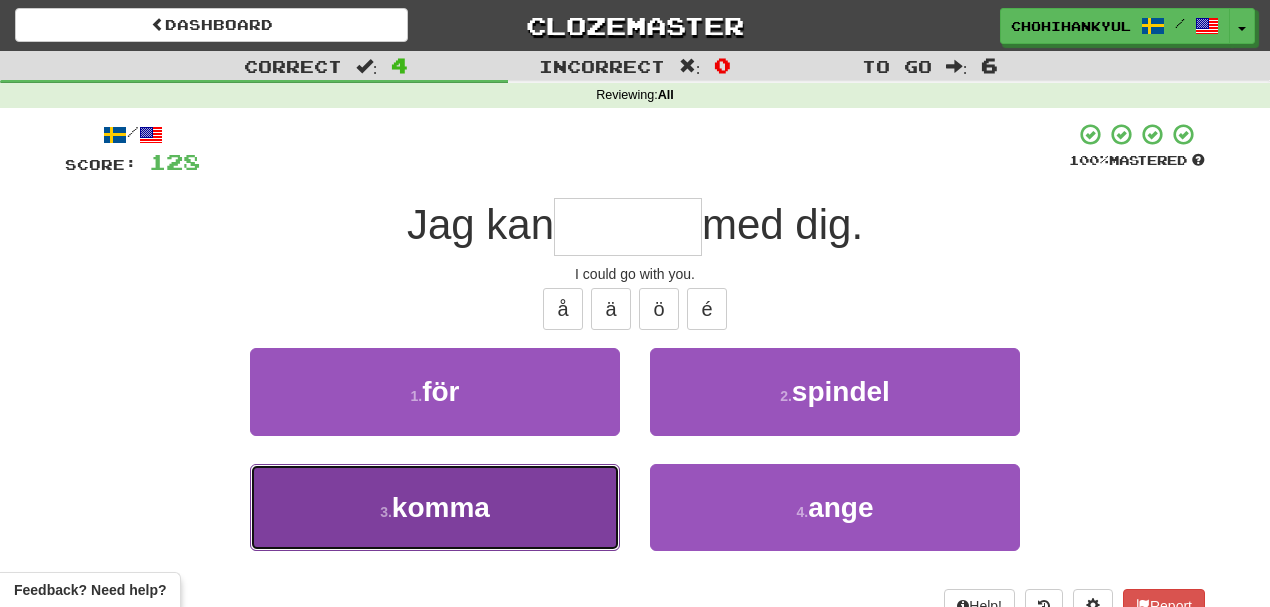 click on "3 .  komma" at bounding box center (435, 507) 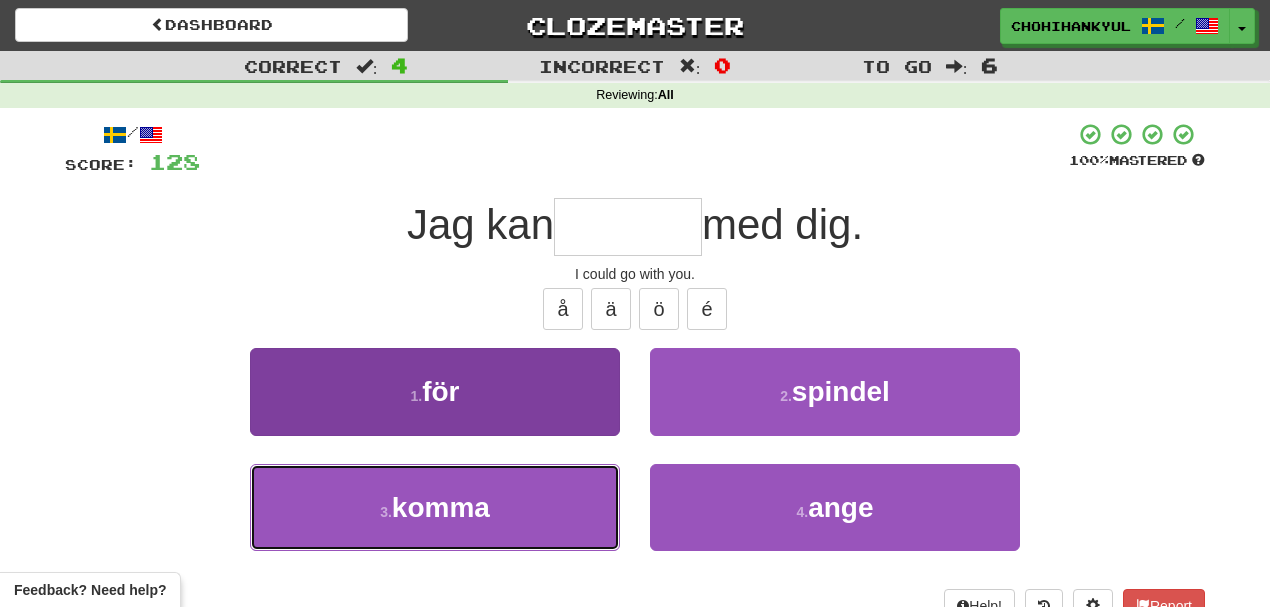 type on "*****" 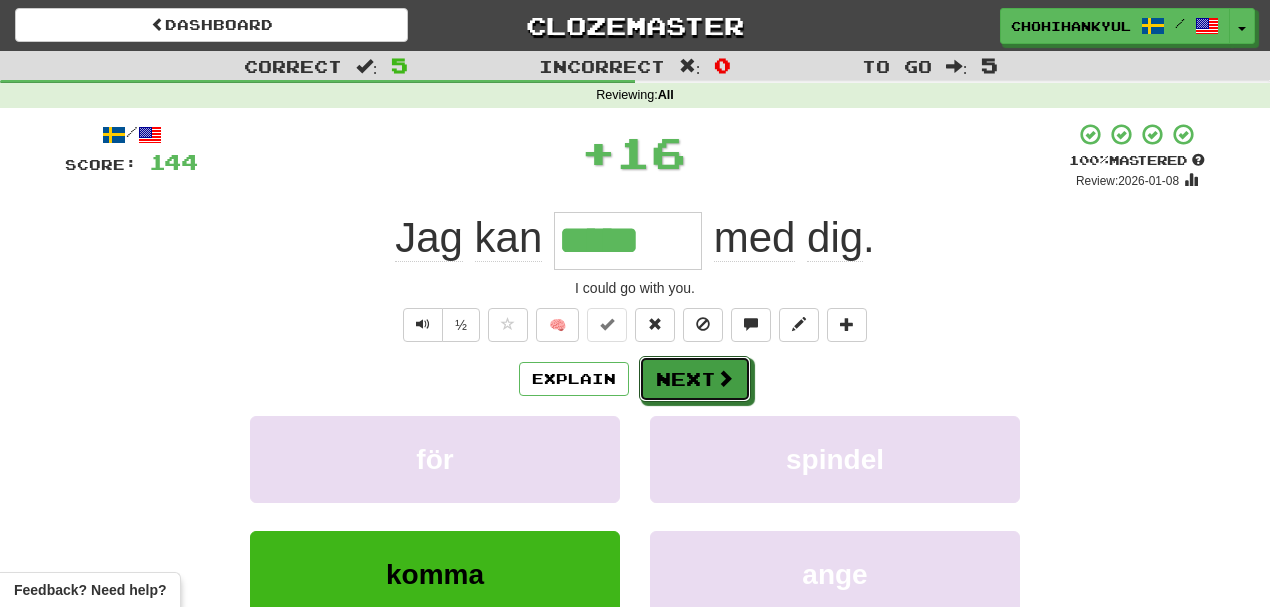 click at bounding box center [725, 378] 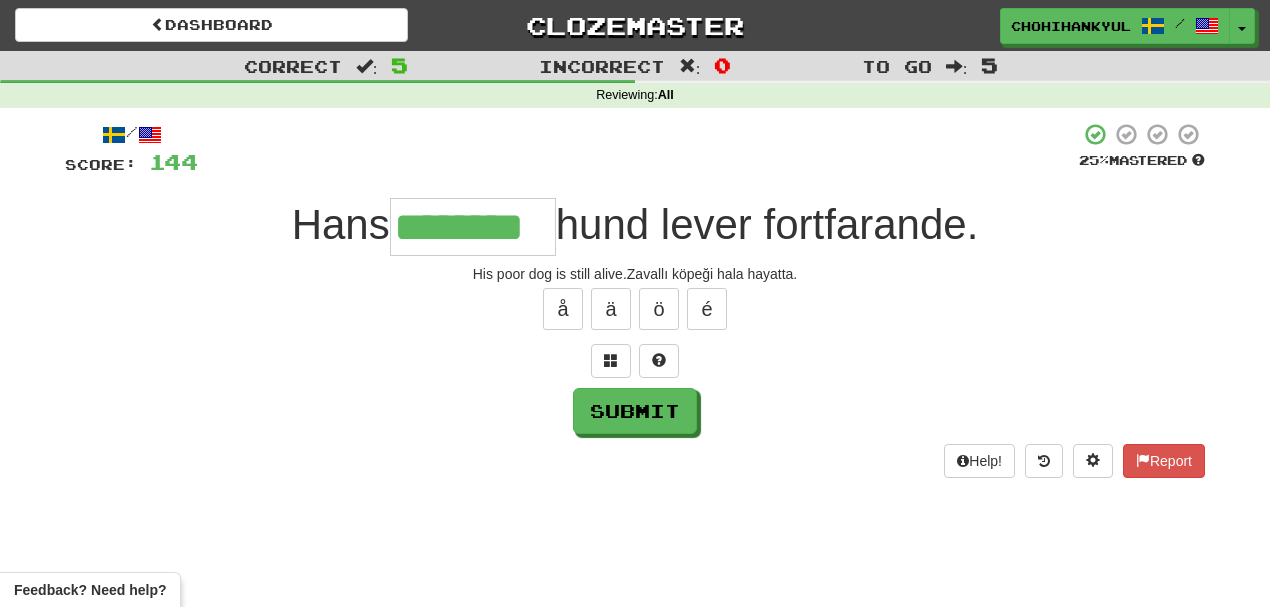 type on "********" 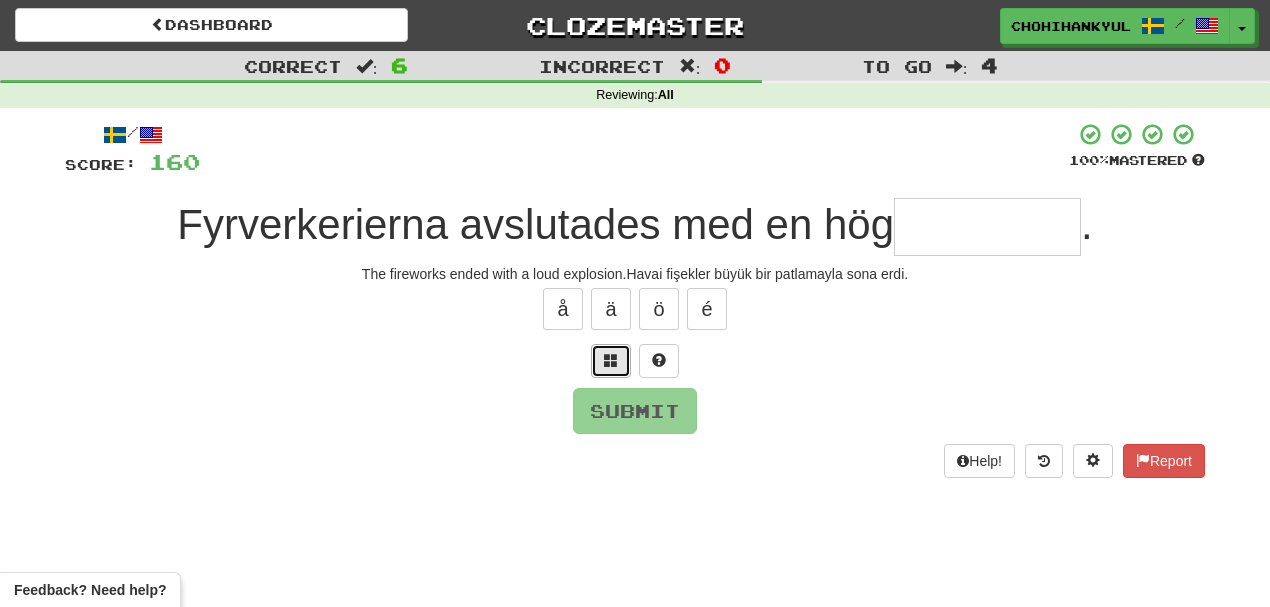 click at bounding box center [611, 361] 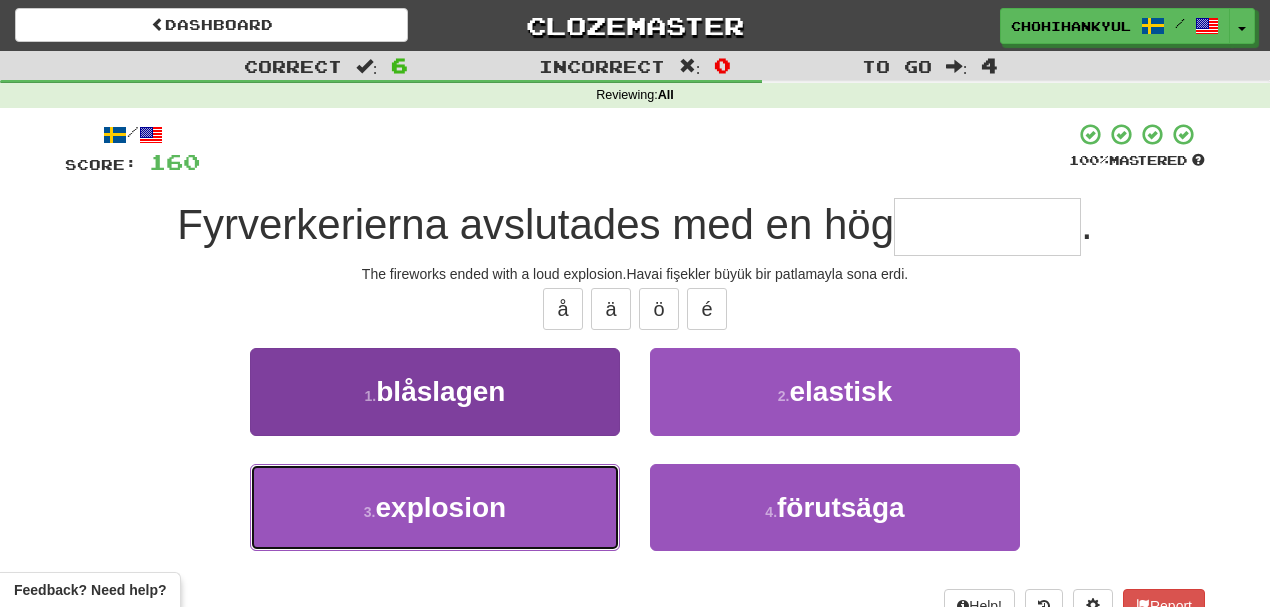 click on "3 .  explosion" at bounding box center (435, 507) 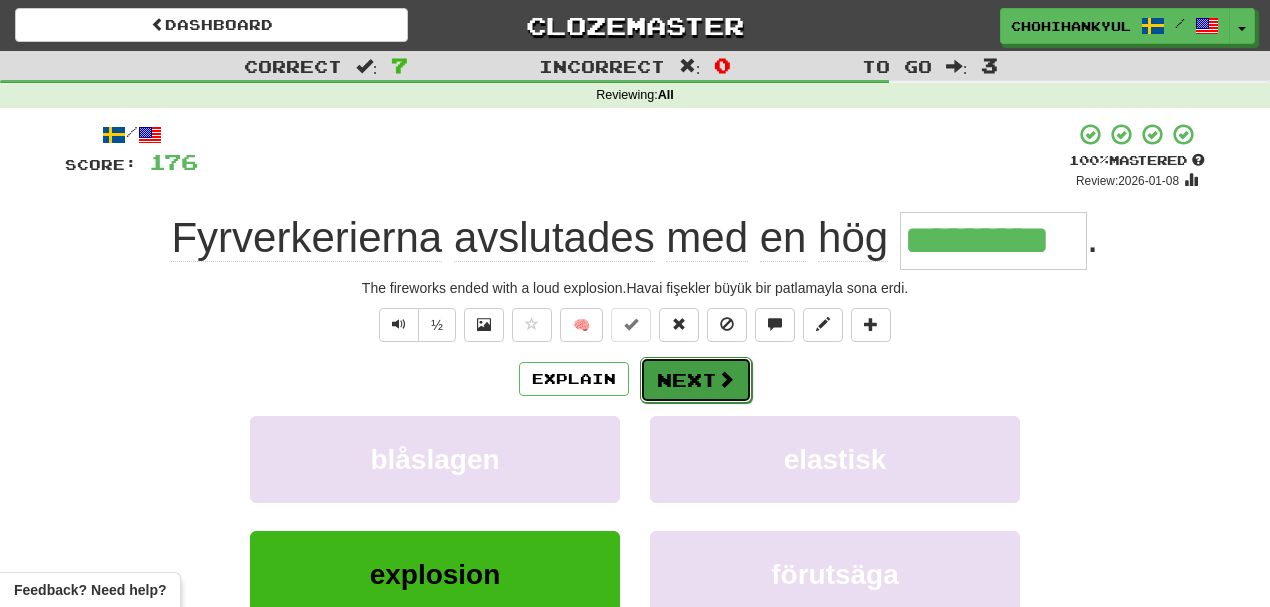 click on "Next" at bounding box center [696, 380] 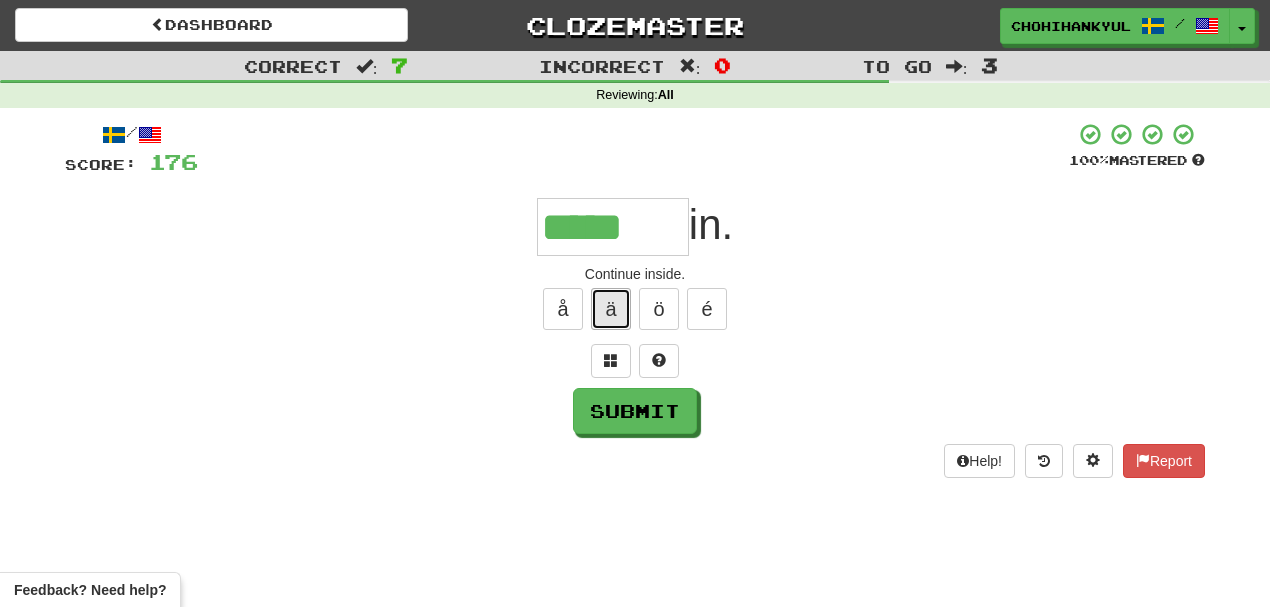 click on "ä" at bounding box center (611, 309) 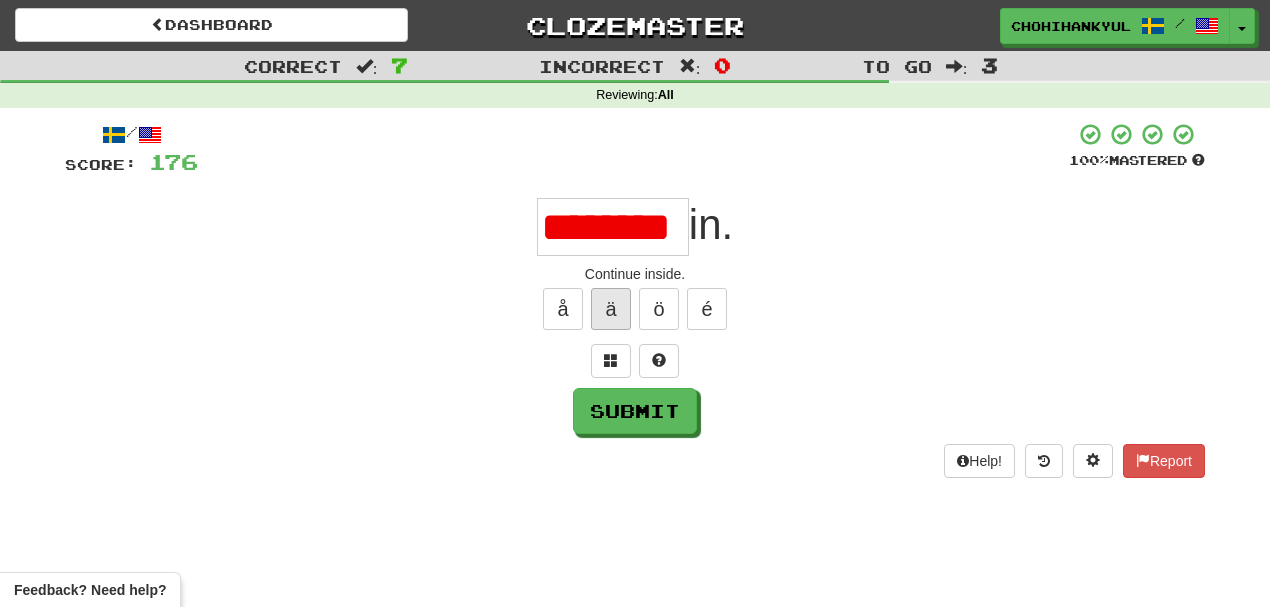 scroll, scrollTop: 0, scrollLeft: 0, axis: both 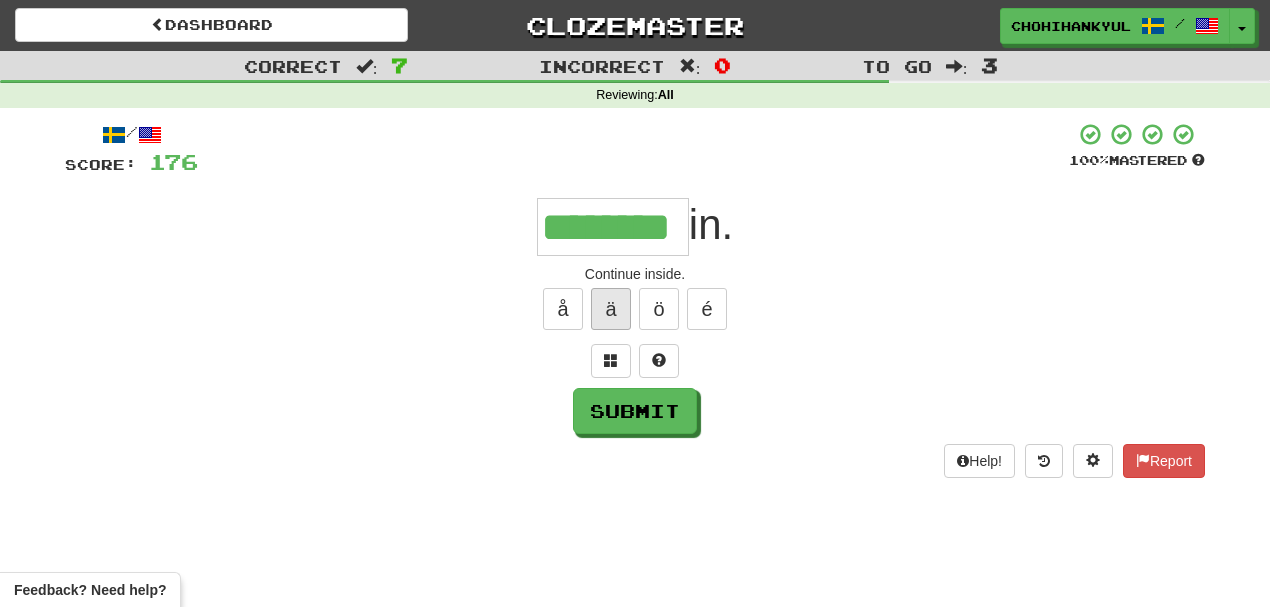 type on "********" 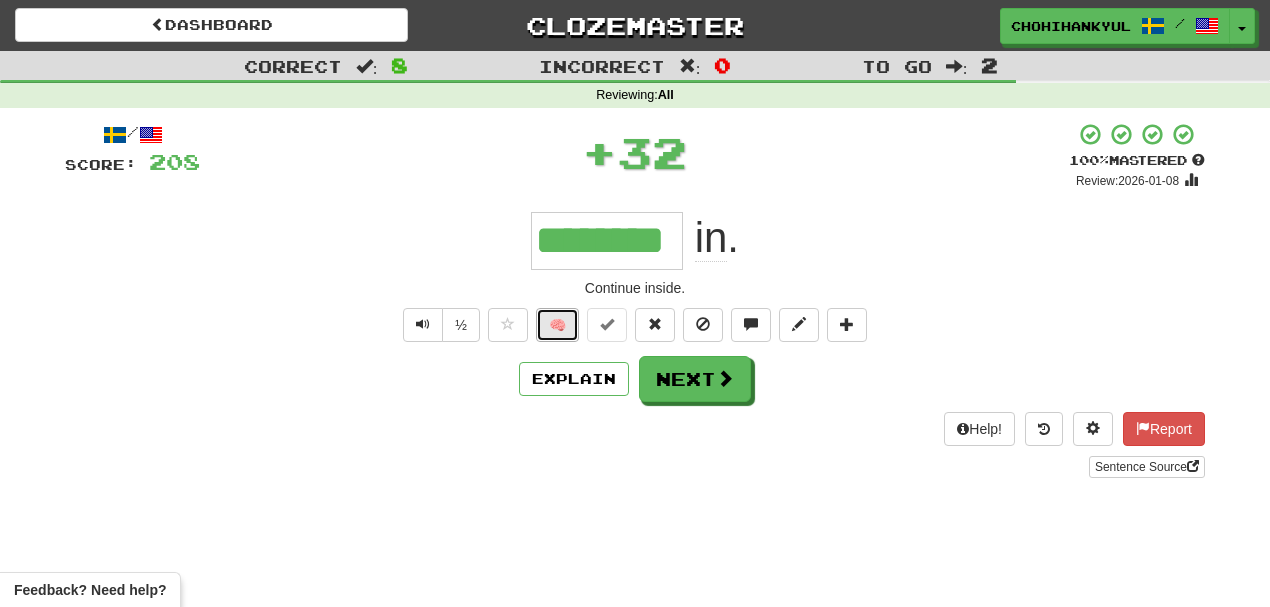 click on "🧠" at bounding box center (557, 325) 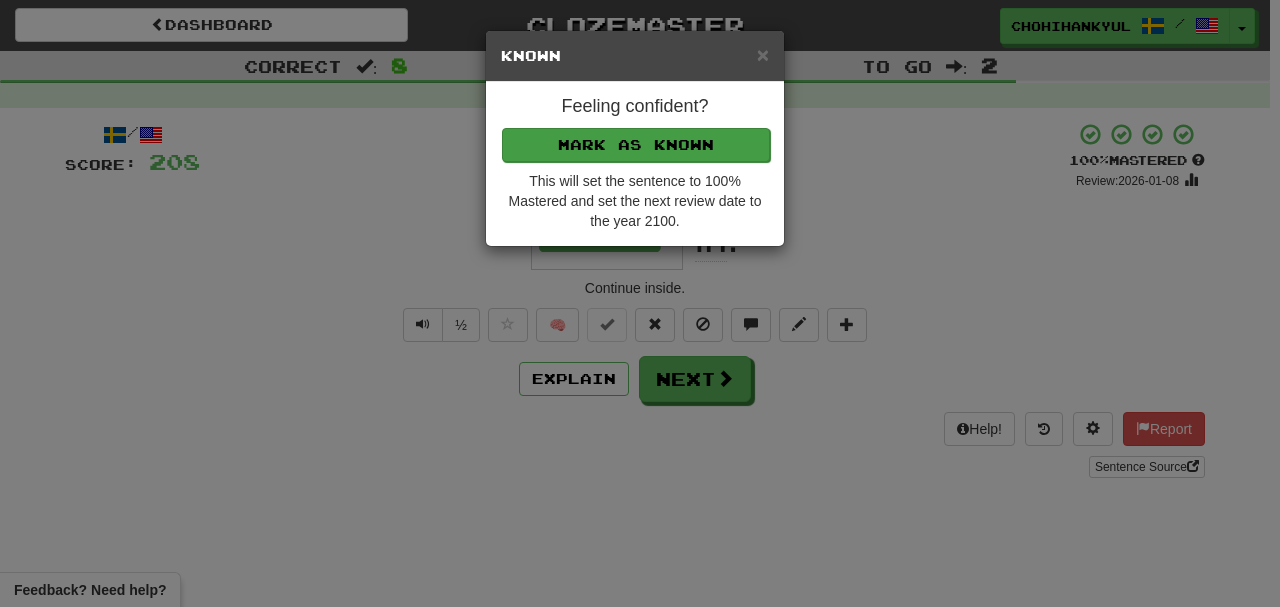 click on "Feeling confident? Mark as Known This will set the sentence to 100% Mastered and set the next review date to the year 2100." at bounding box center (635, 164) 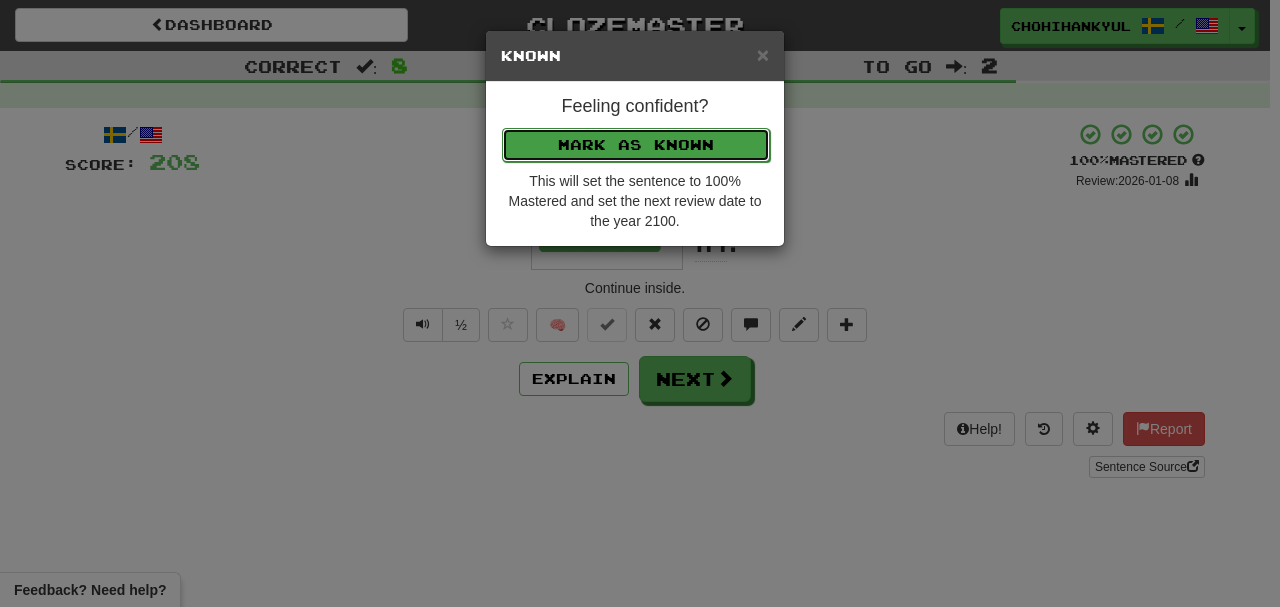 click on "Mark as Known" at bounding box center (636, 145) 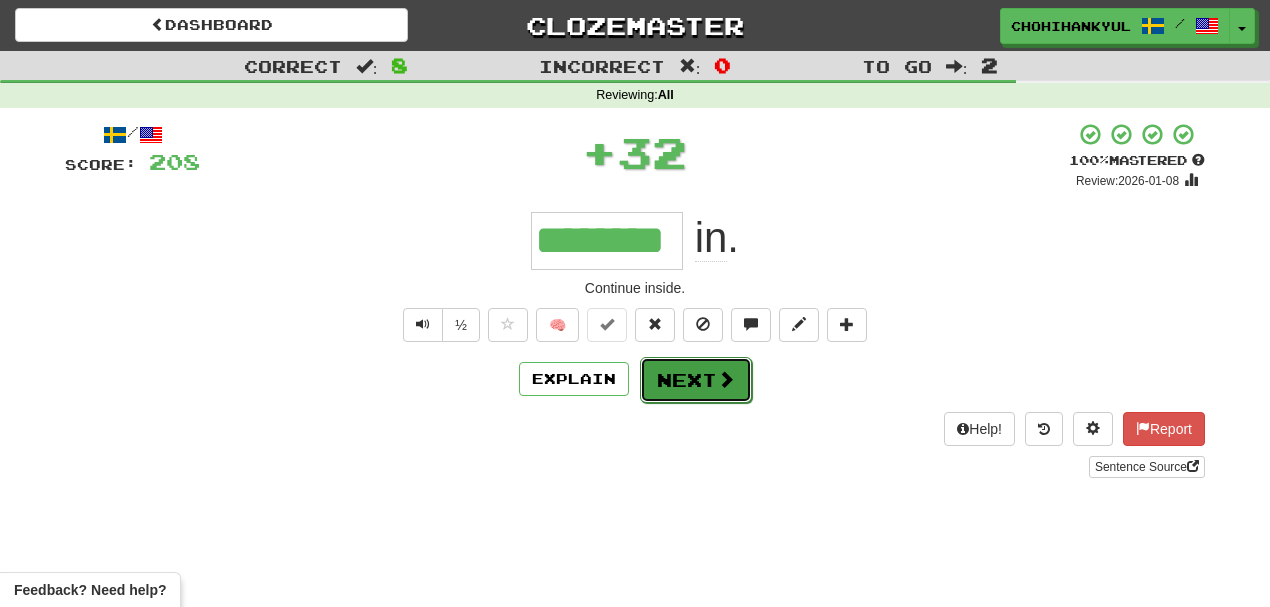 click on "Next" at bounding box center [696, 380] 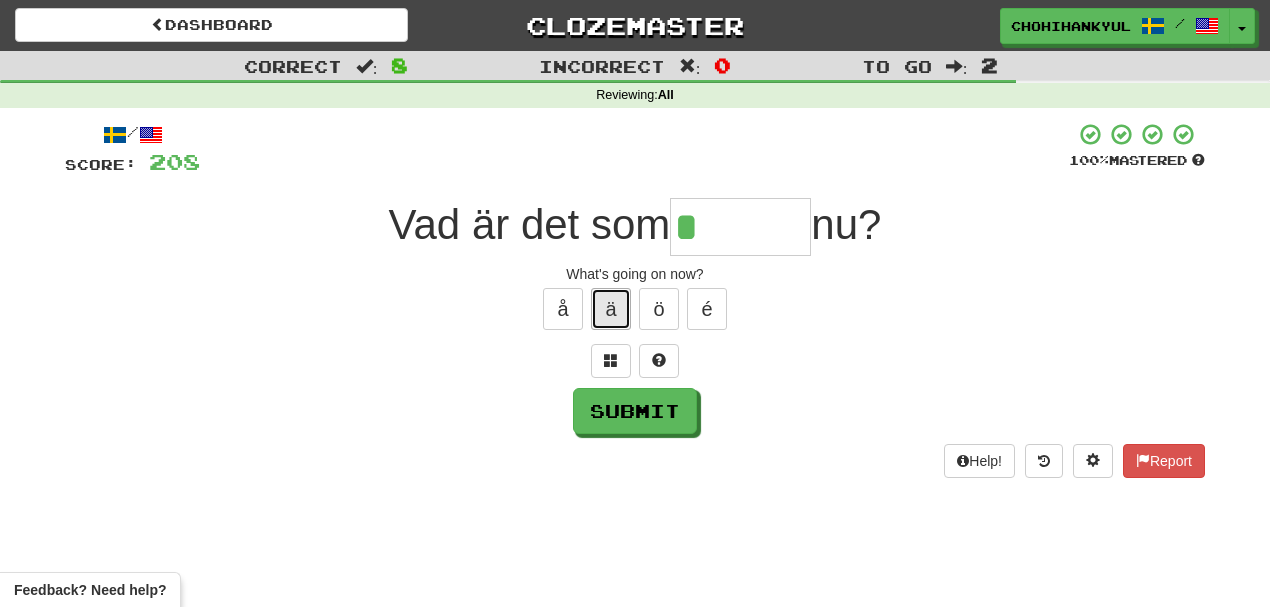 click on "ä" at bounding box center (611, 309) 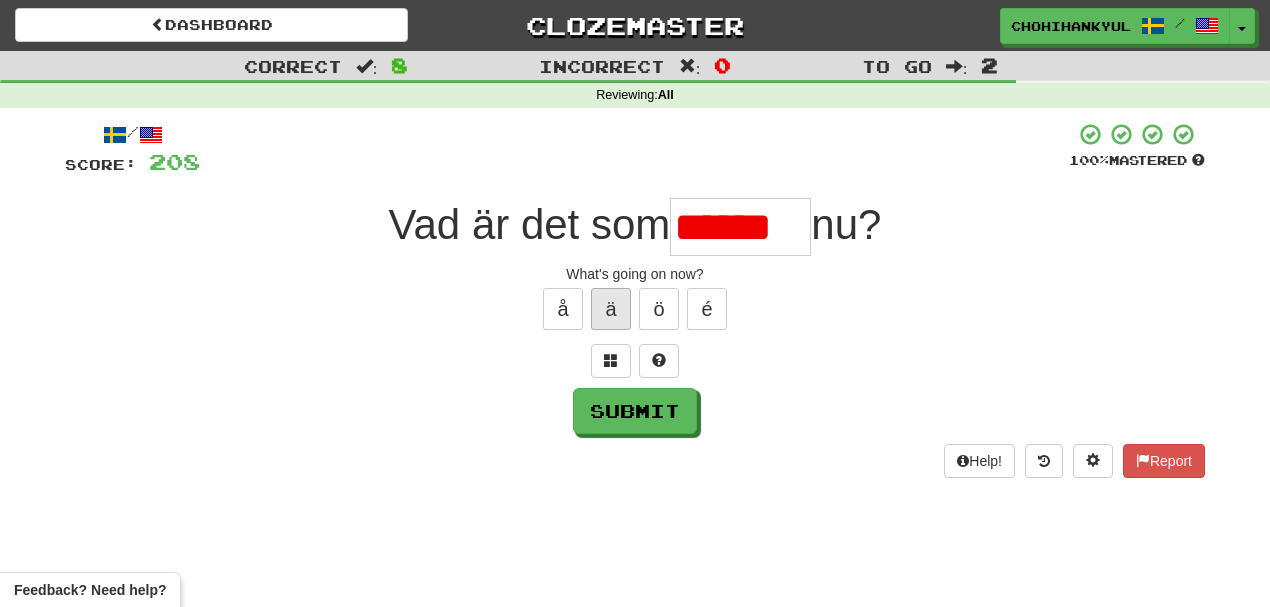scroll, scrollTop: 0, scrollLeft: 0, axis: both 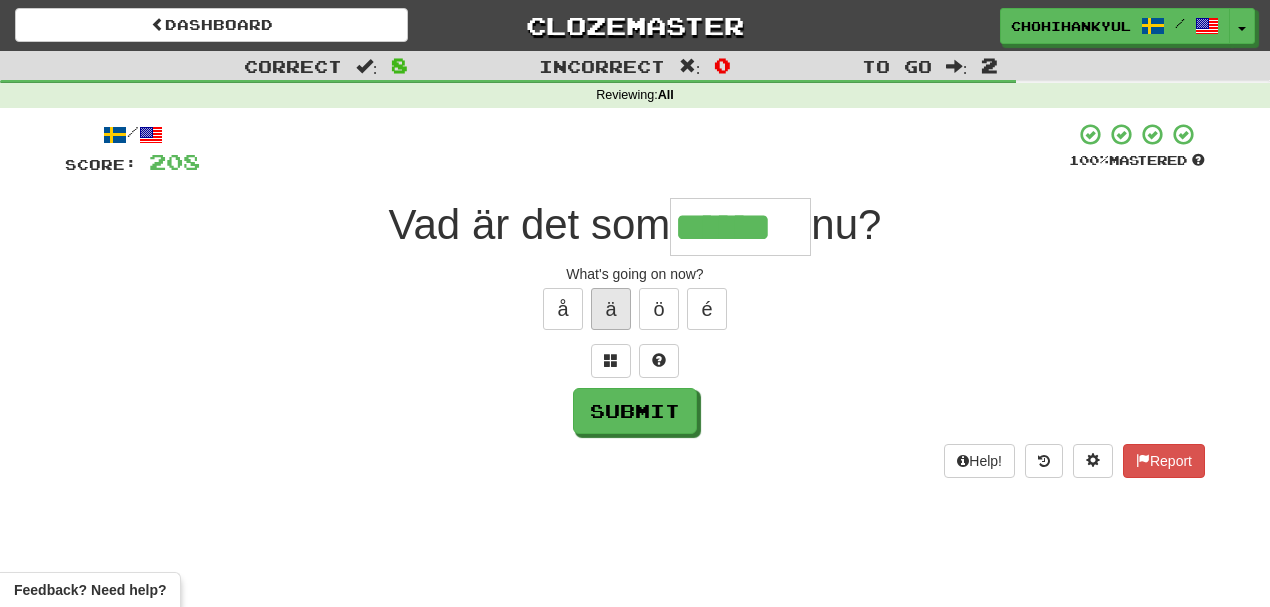 type on "******" 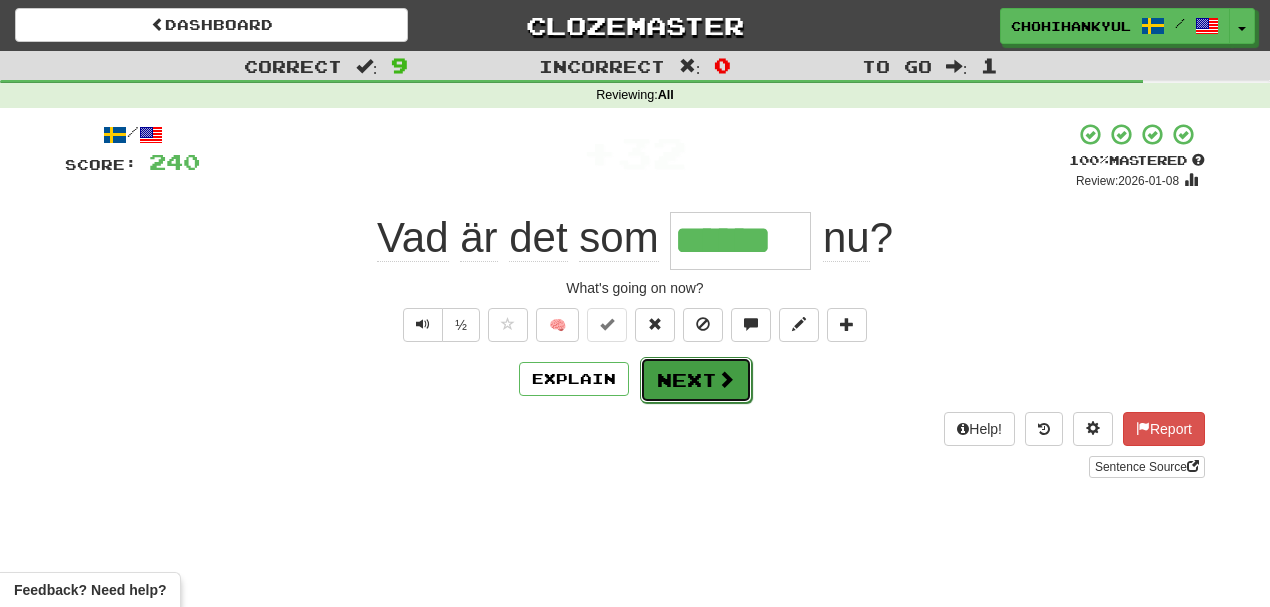 click on "Next" at bounding box center [696, 380] 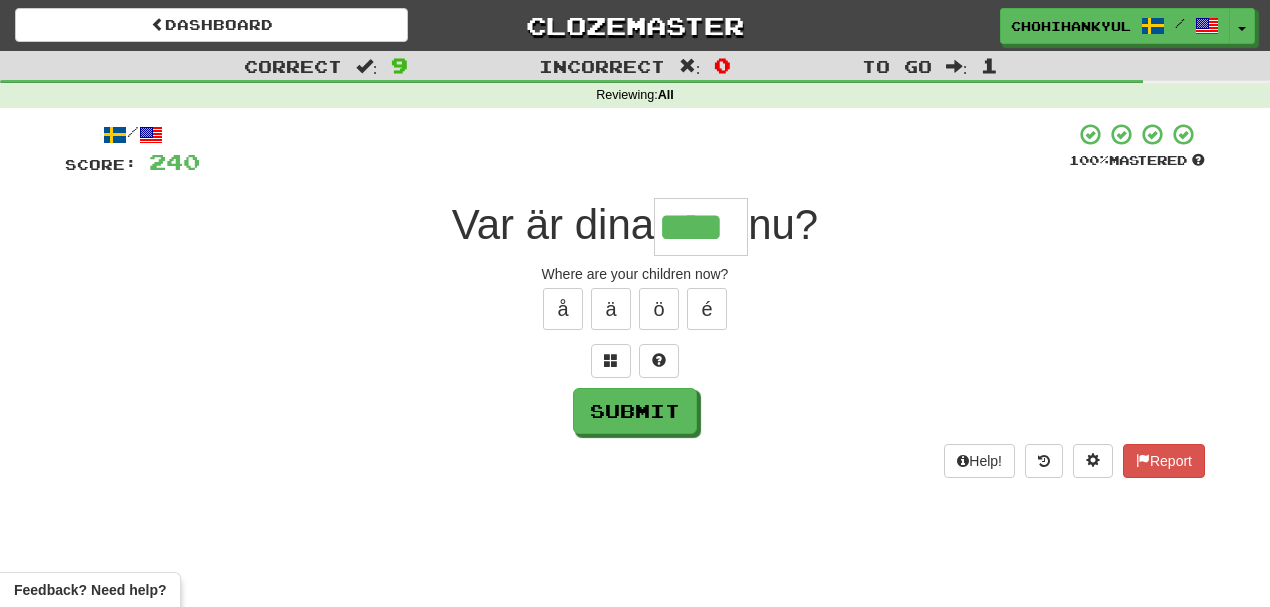 type on "****" 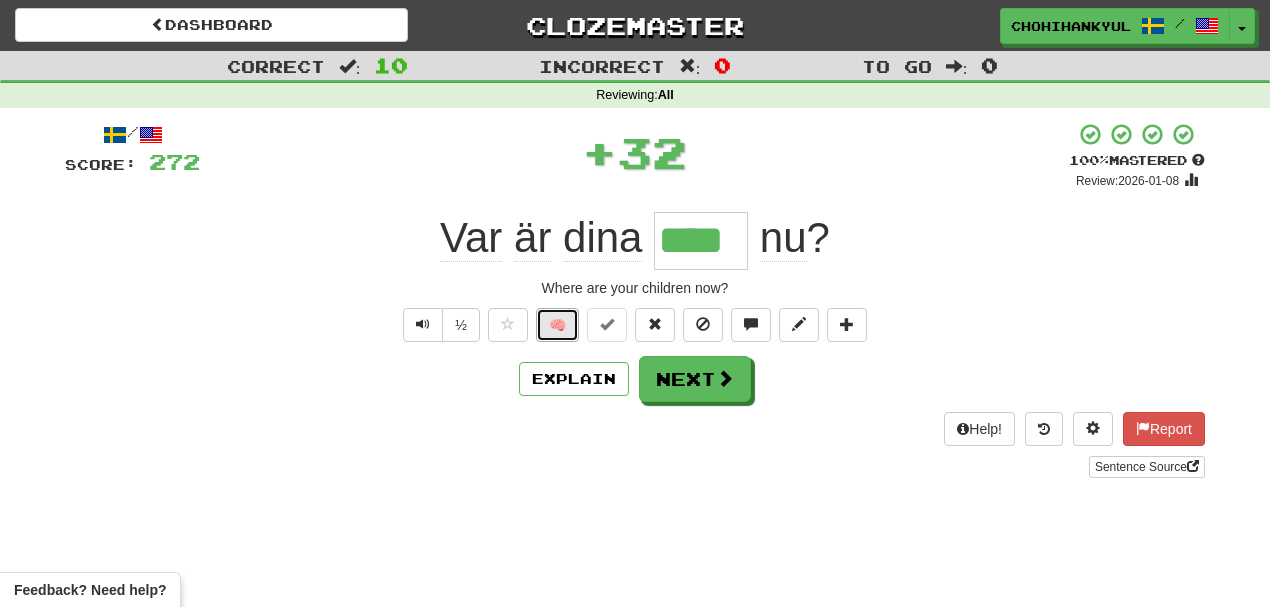 click on "🧠" at bounding box center [557, 325] 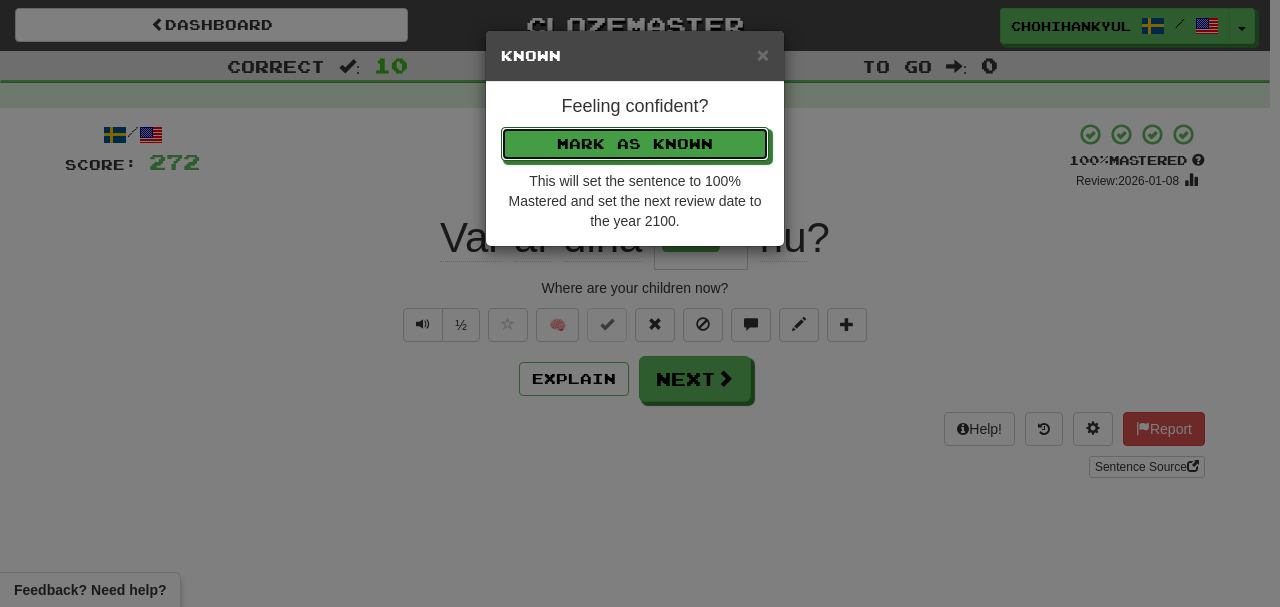 click on "This will set the sentence to 100% Mastered and set the next review date to the year 2100." at bounding box center (635, 201) 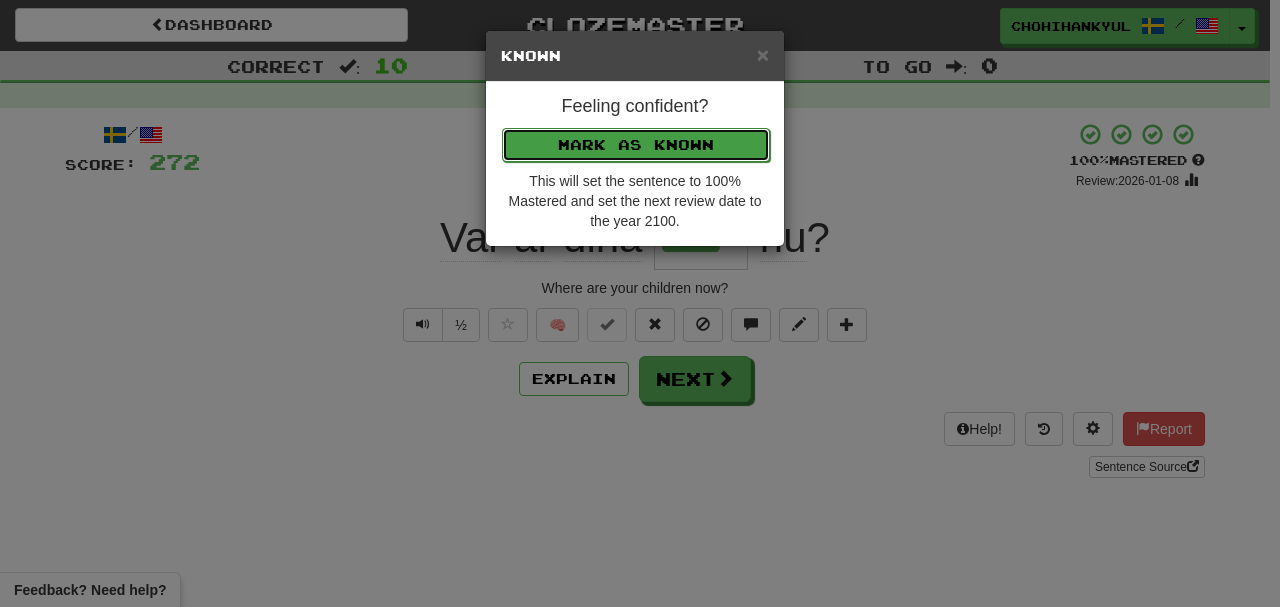 click on "Mark as Known" at bounding box center [636, 145] 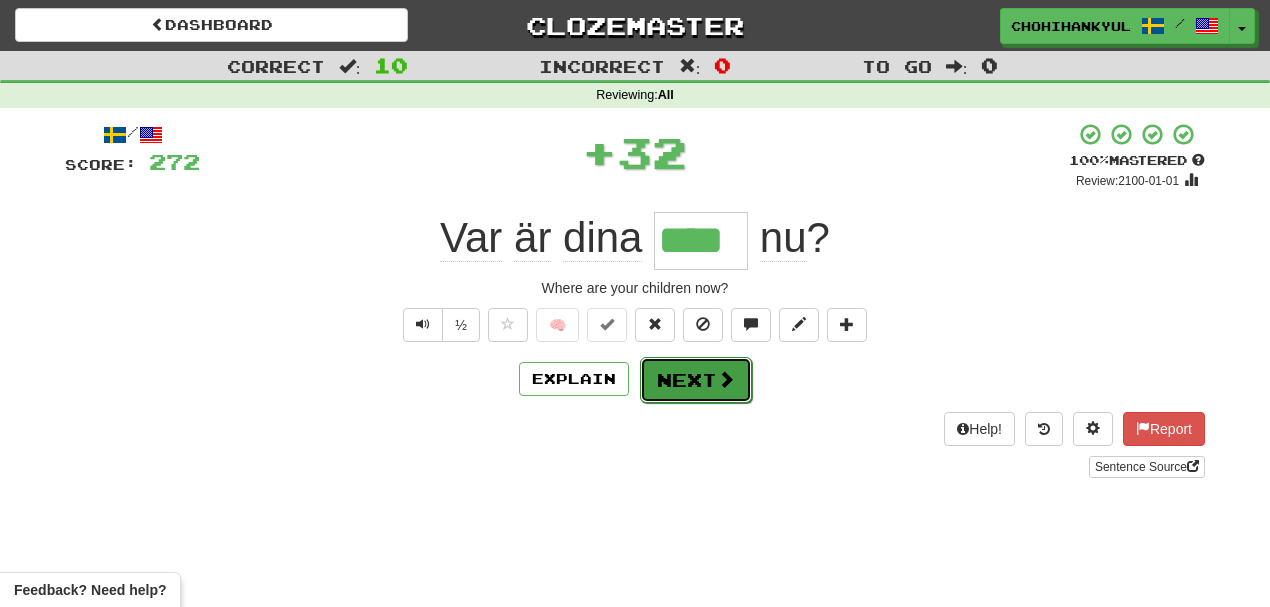 click on "Next" at bounding box center (696, 380) 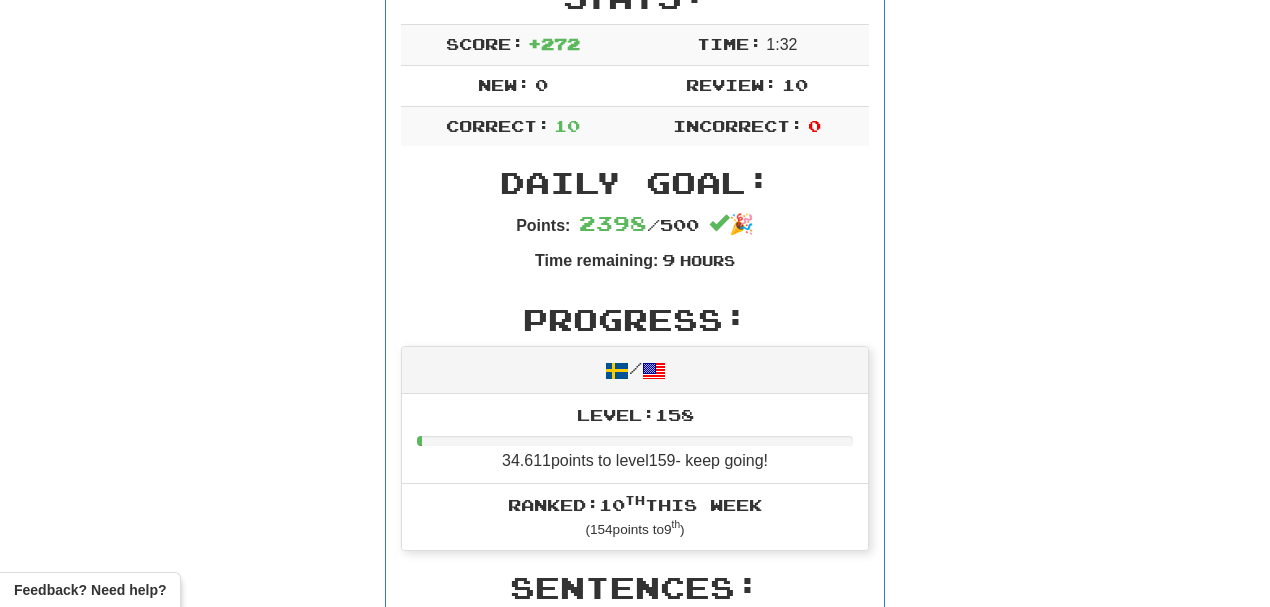 scroll, scrollTop: 0, scrollLeft: 0, axis: both 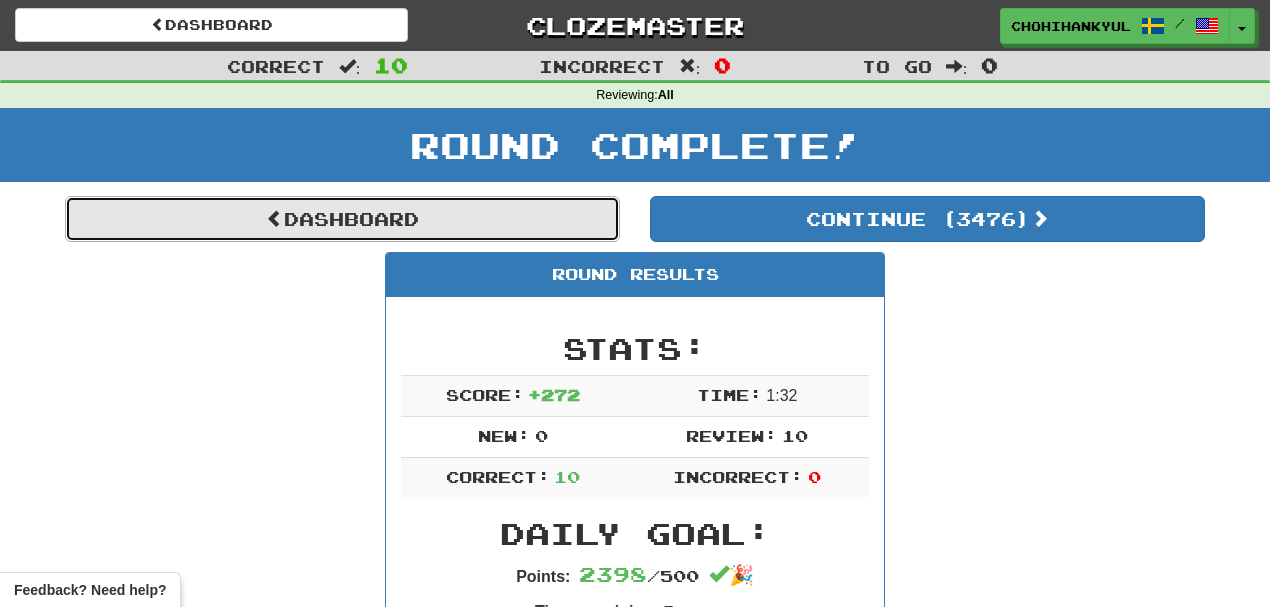 click on "Dashboard" at bounding box center (342, 219) 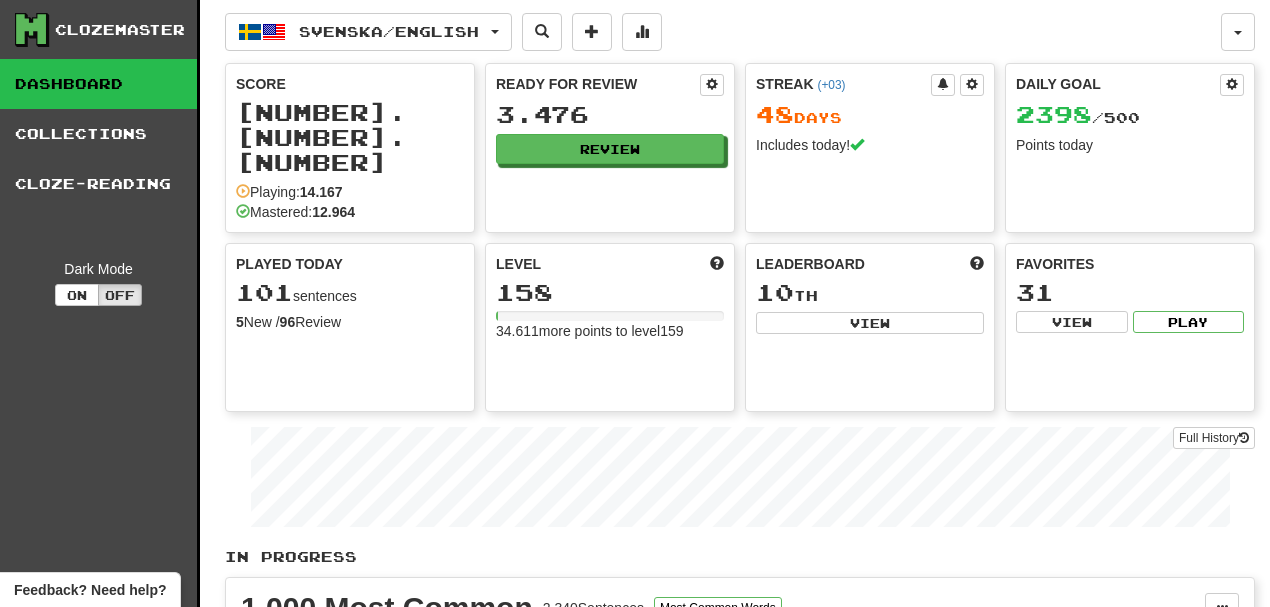 scroll, scrollTop: 0, scrollLeft: 0, axis: both 